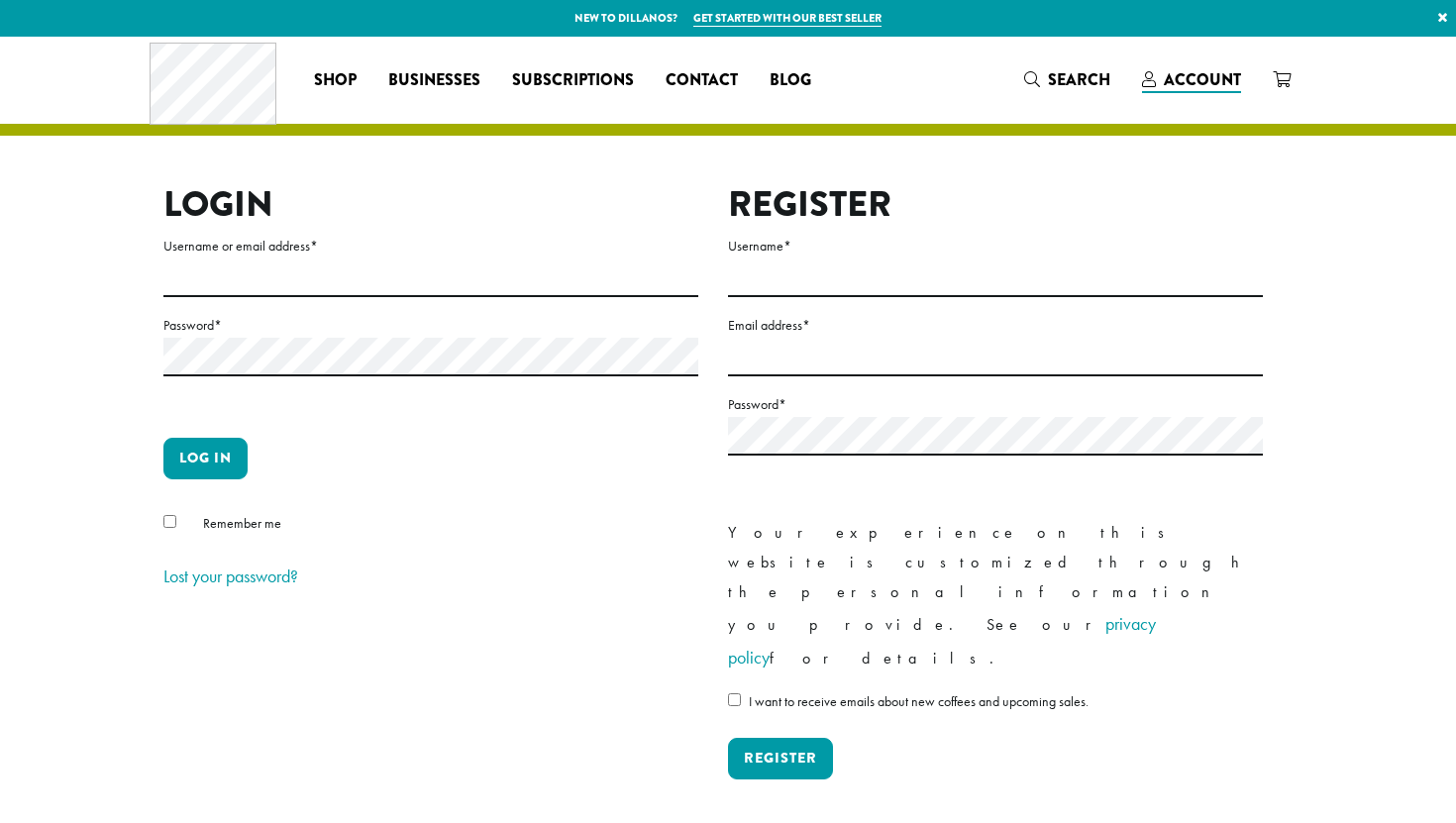 scroll, scrollTop: 0, scrollLeft: 0, axis: both 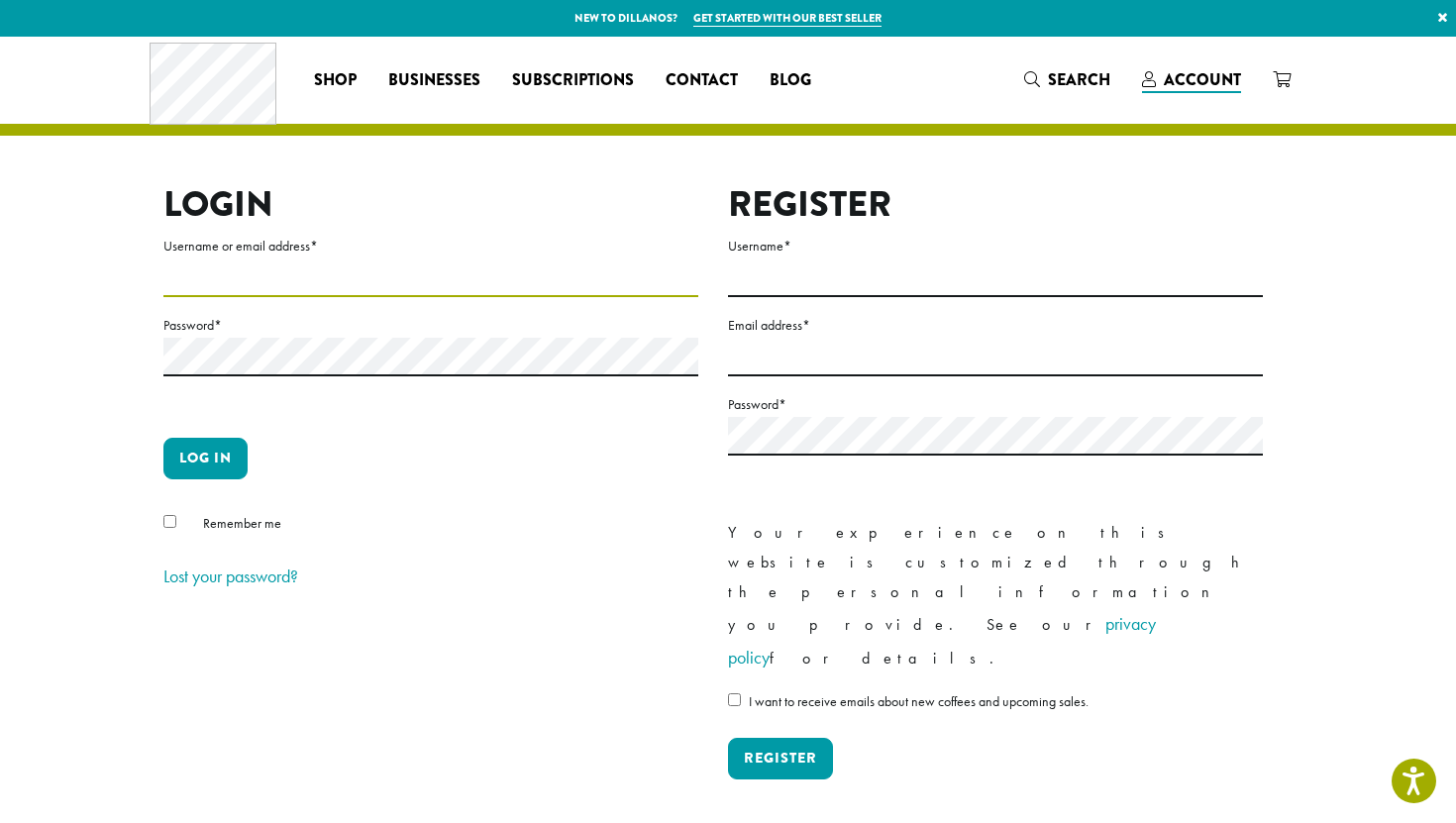 click on "Username or email address  *" at bounding box center (431, 277) 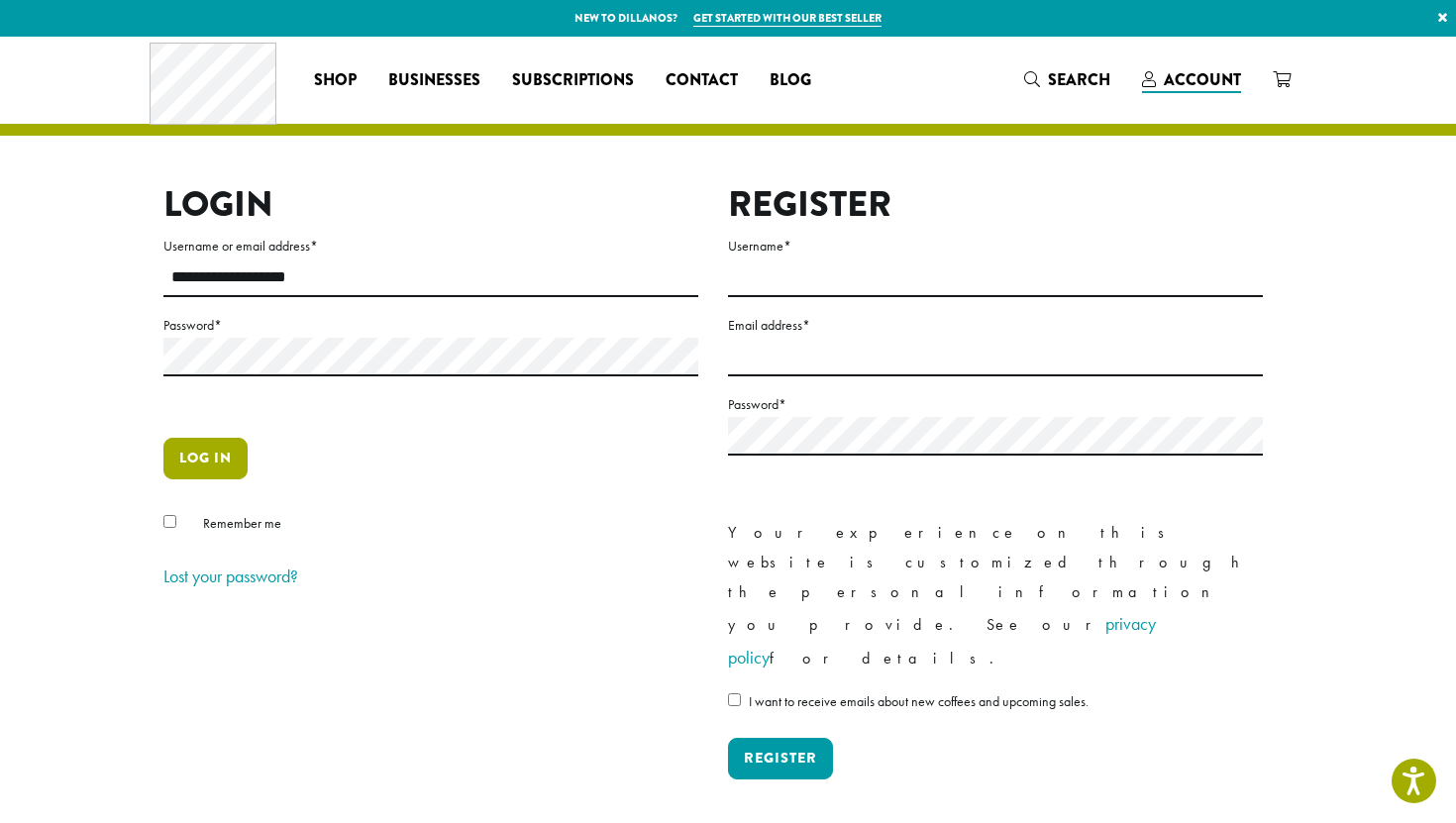 click on "Log in" at bounding box center [205, 459] 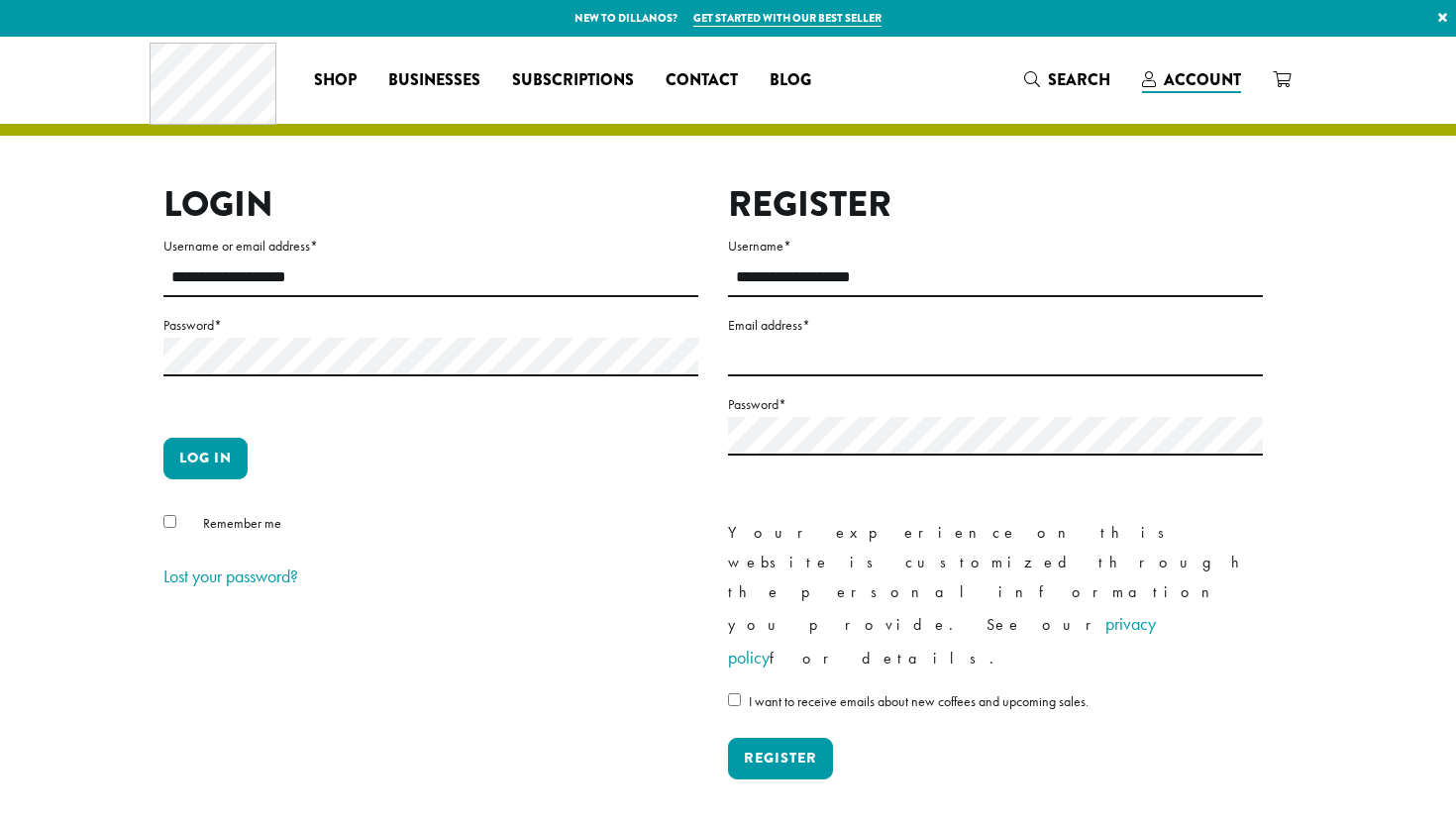 scroll, scrollTop: 0, scrollLeft: 0, axis: both 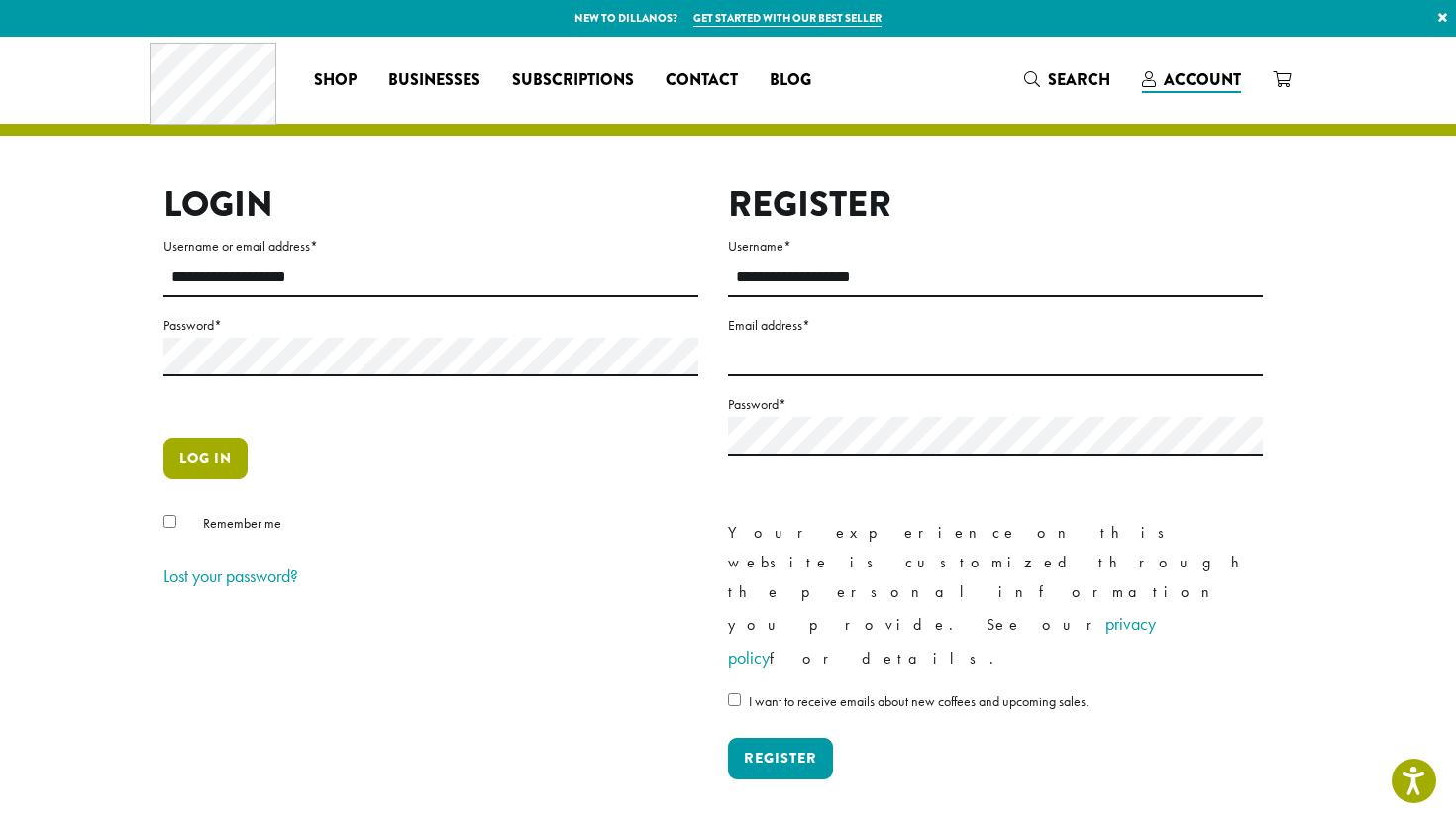 click on "Log in" at bounding box center [205, 459] 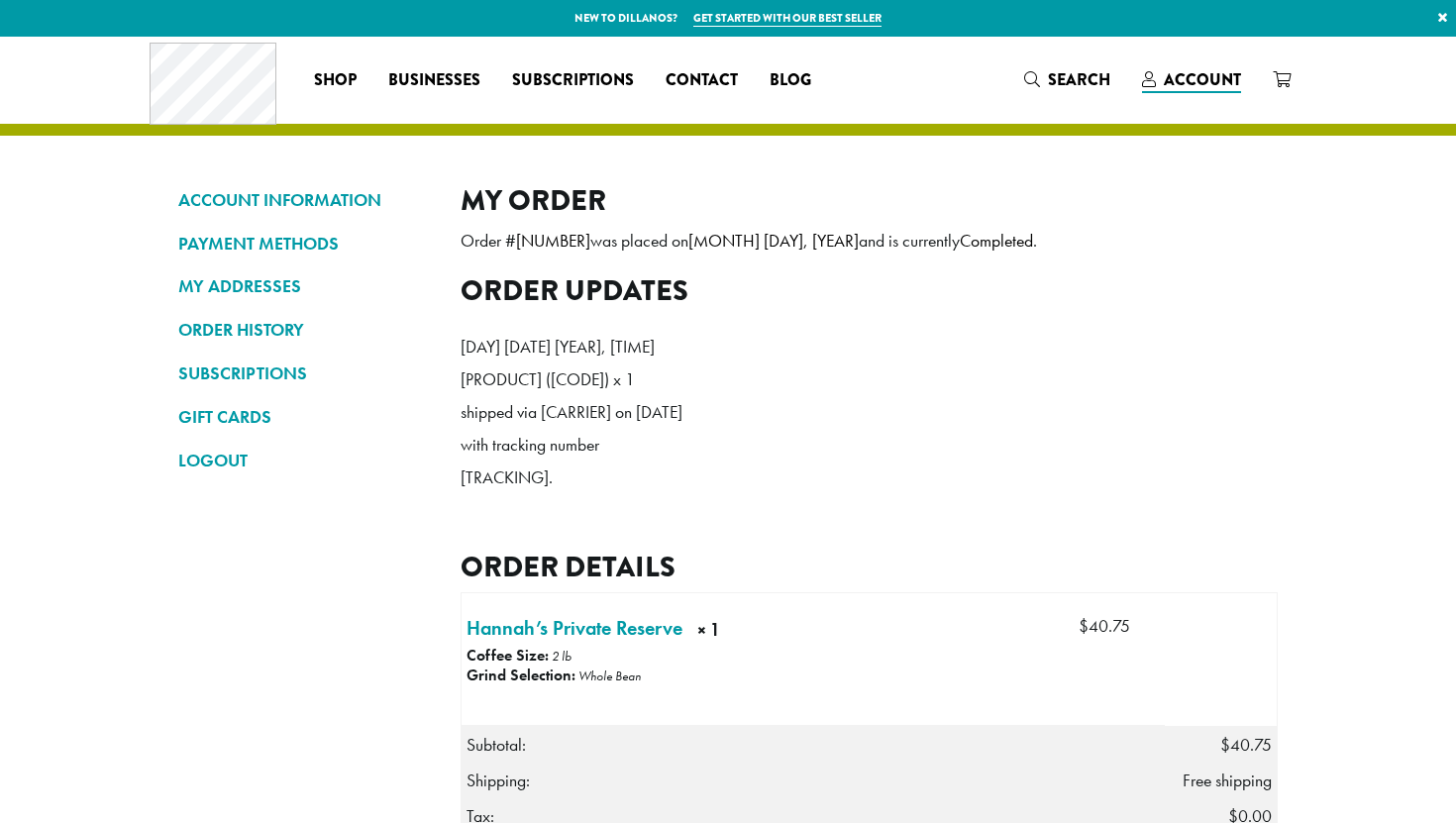 scroll, scrollTop: 0, scrollLeft: 0, axis: both 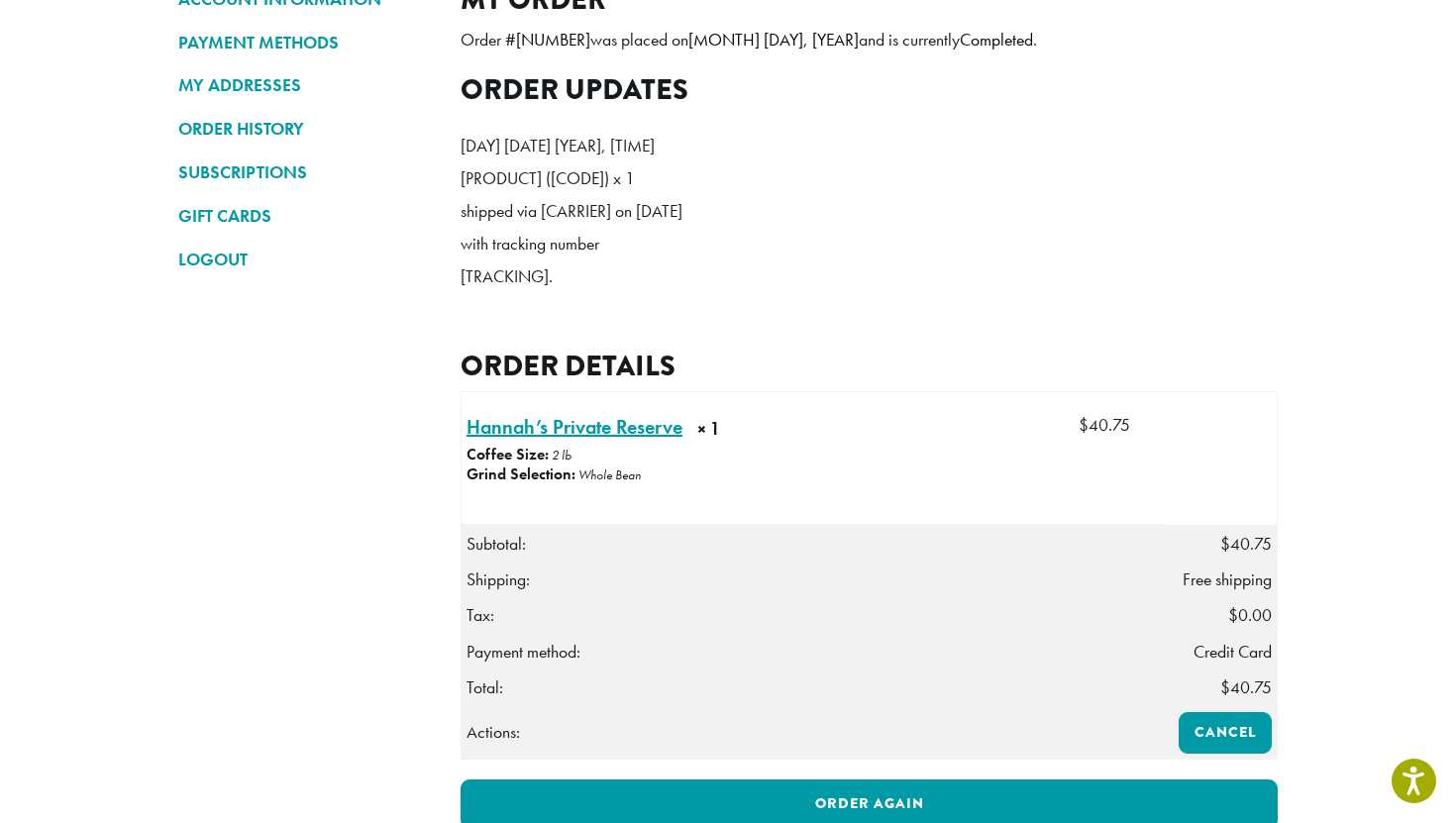 click on "Hannah’s Private Reserve  × 1" at bounding box center (574, 427) 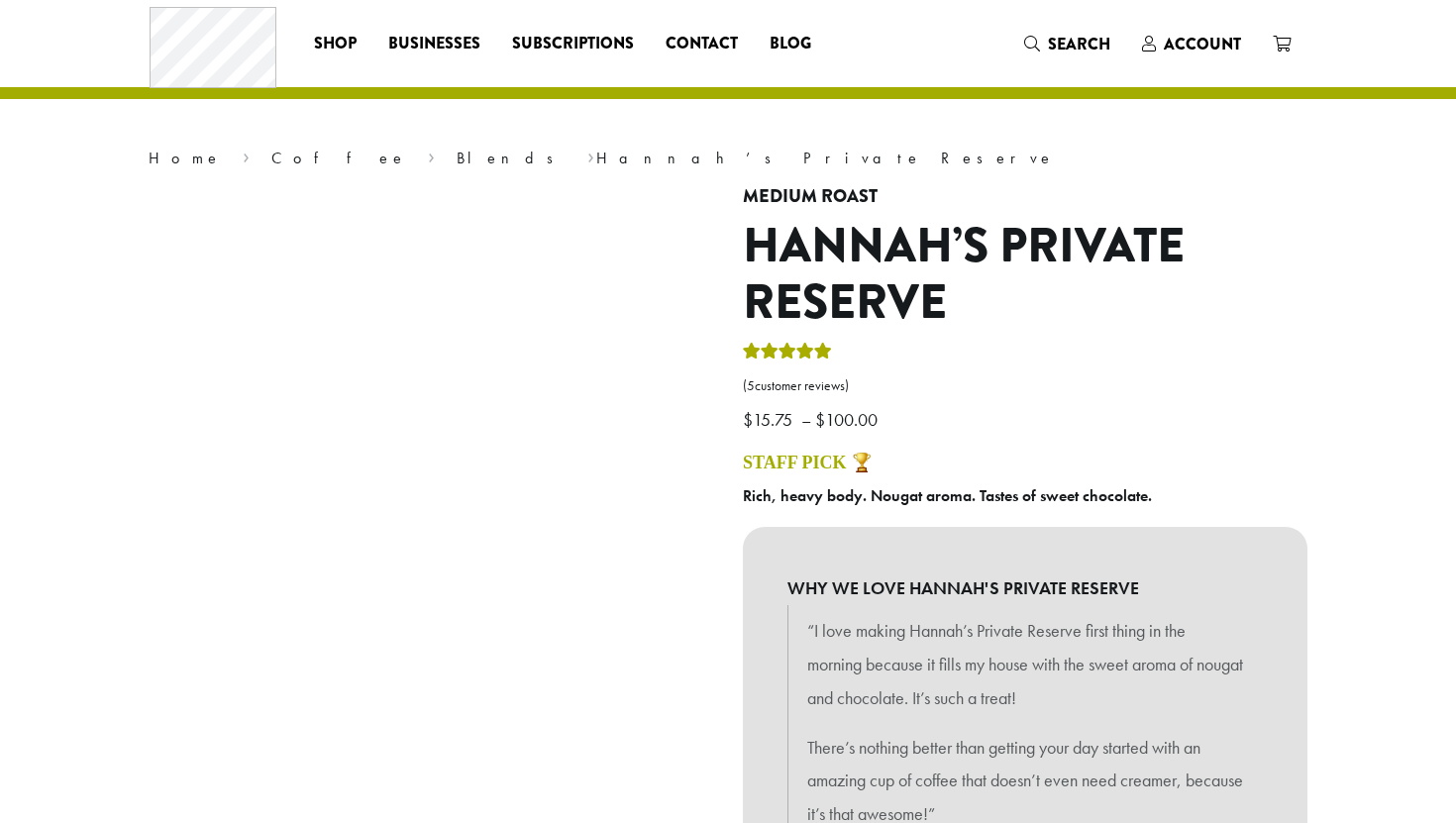 scroll, scrollTop: 0, scrollLeft: 0, axis: both 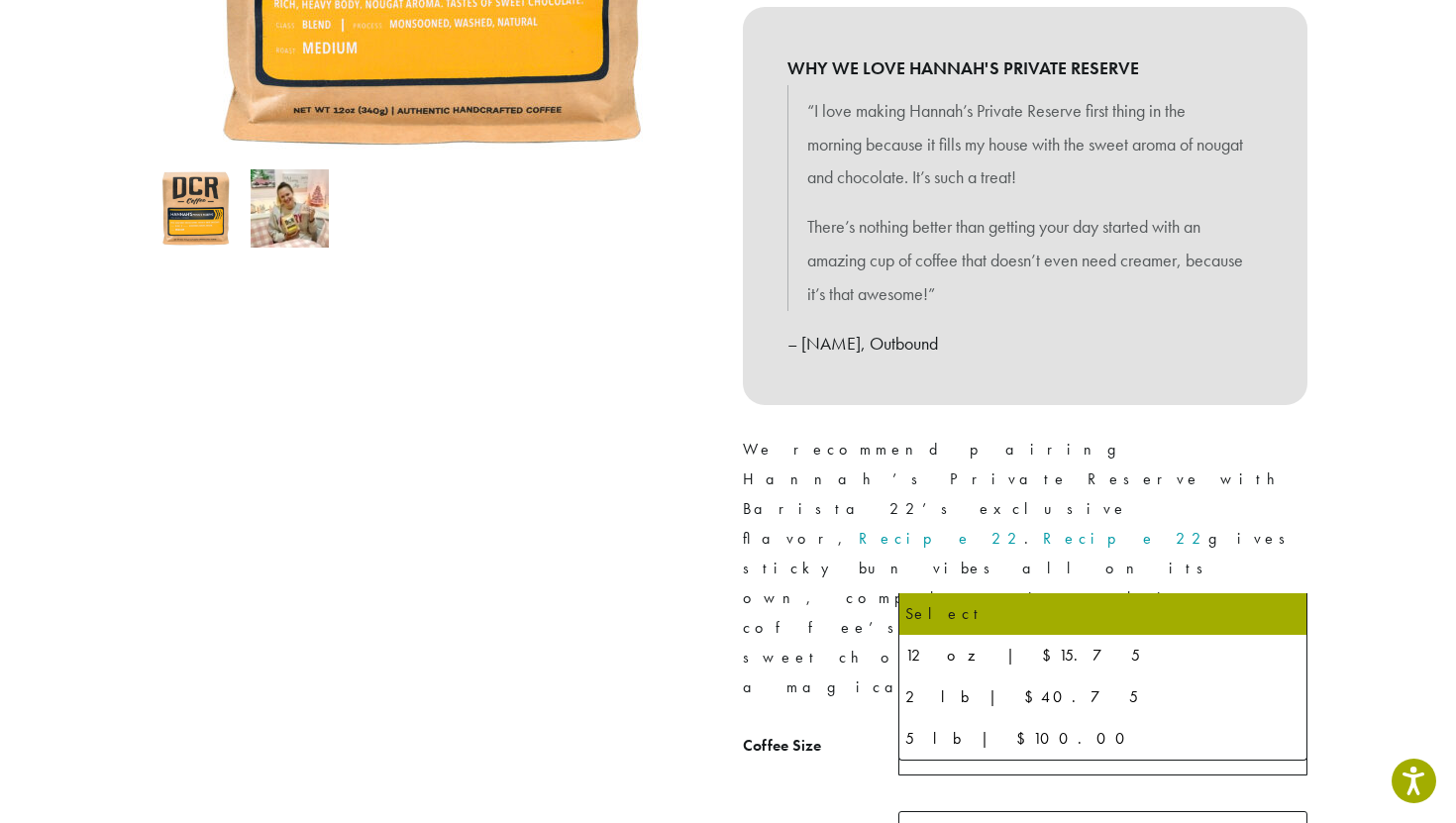 click on "Select" 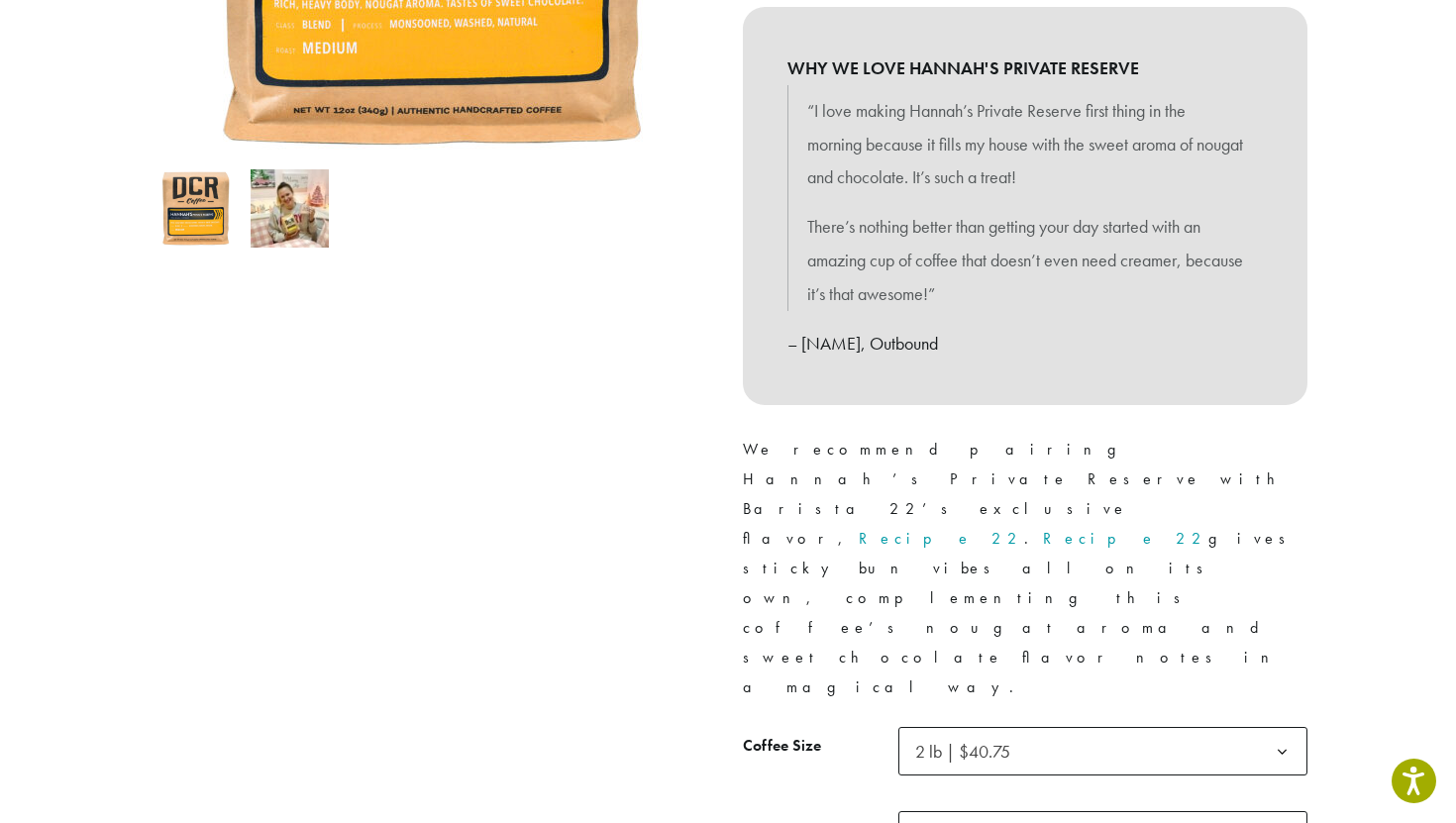 click on "Home   ›   Coffee   ›   Blends   ›  Hannah’s Private Reserve
Medium Roast Hannah’s Private Reserve
( 5  customer reviews)
$ 15.75   –   $ 100.00 Price range: $15.75 through $100.00
STAFF PICK  🏆
Rich, heavy body. Nougat aroma. Tastes of sweet chocolate.
WHY WE LOVE HANNAH'S PRIVATE RESERVE
“I love making Hannah’s Private Reserve first thing in the morning because it fills my house with the sweet aroma of nougat and chocolate. It’s such a treat!
There’s nothing better than getting your day started with an amazing cup of coffee that doesn’t even need creamer, because it’s that awesome!”
– Alyssa, Outbound
We recommend pairing Hannah’s Private Reserve with Barista 22’s exclusive flavor,  Recipe 22 .   Recipe 22
*" at bounding box center (728, 1801) 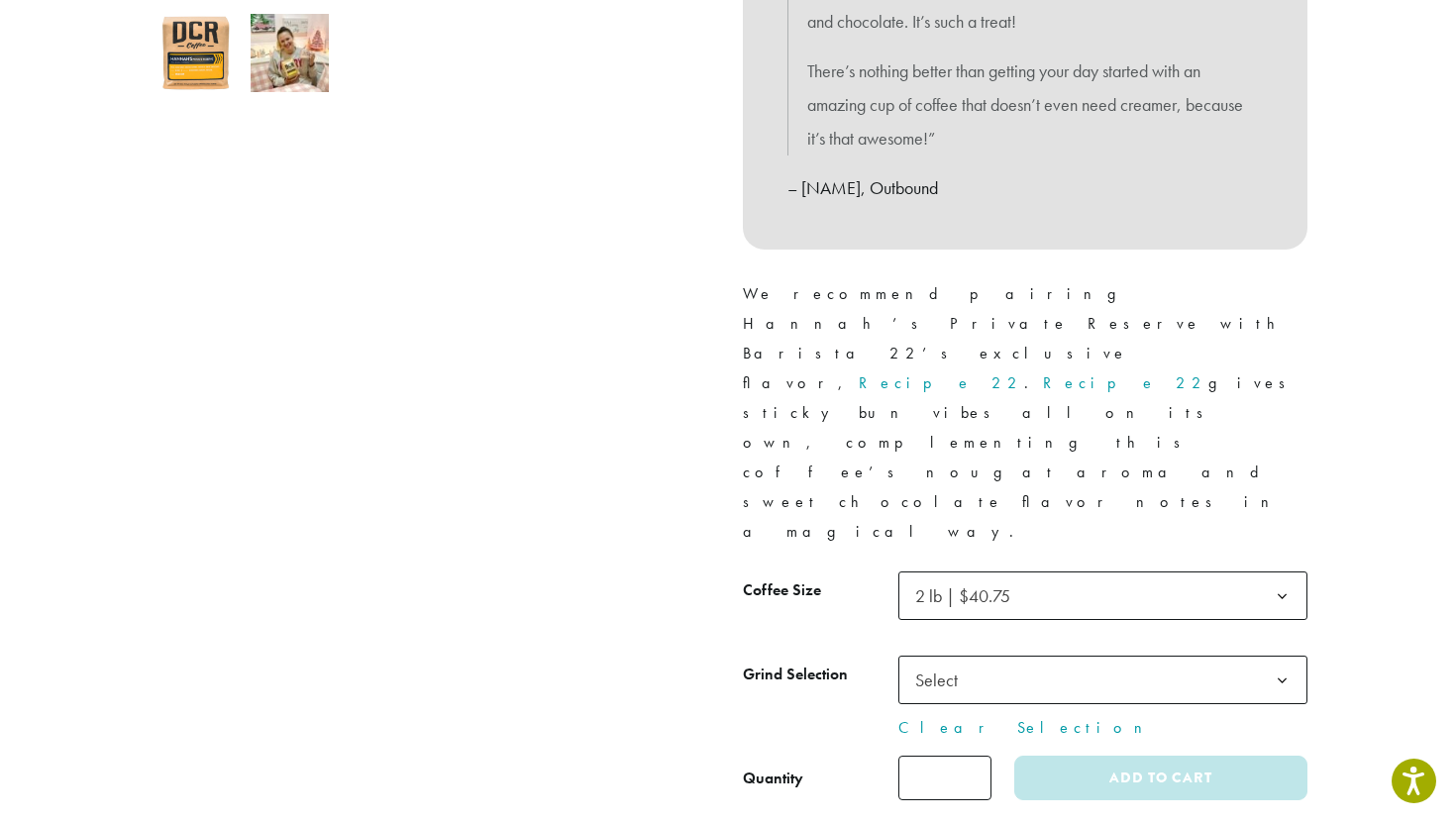 scroll, scrollTop: 714, scrollLeft: 0, axis: vertical 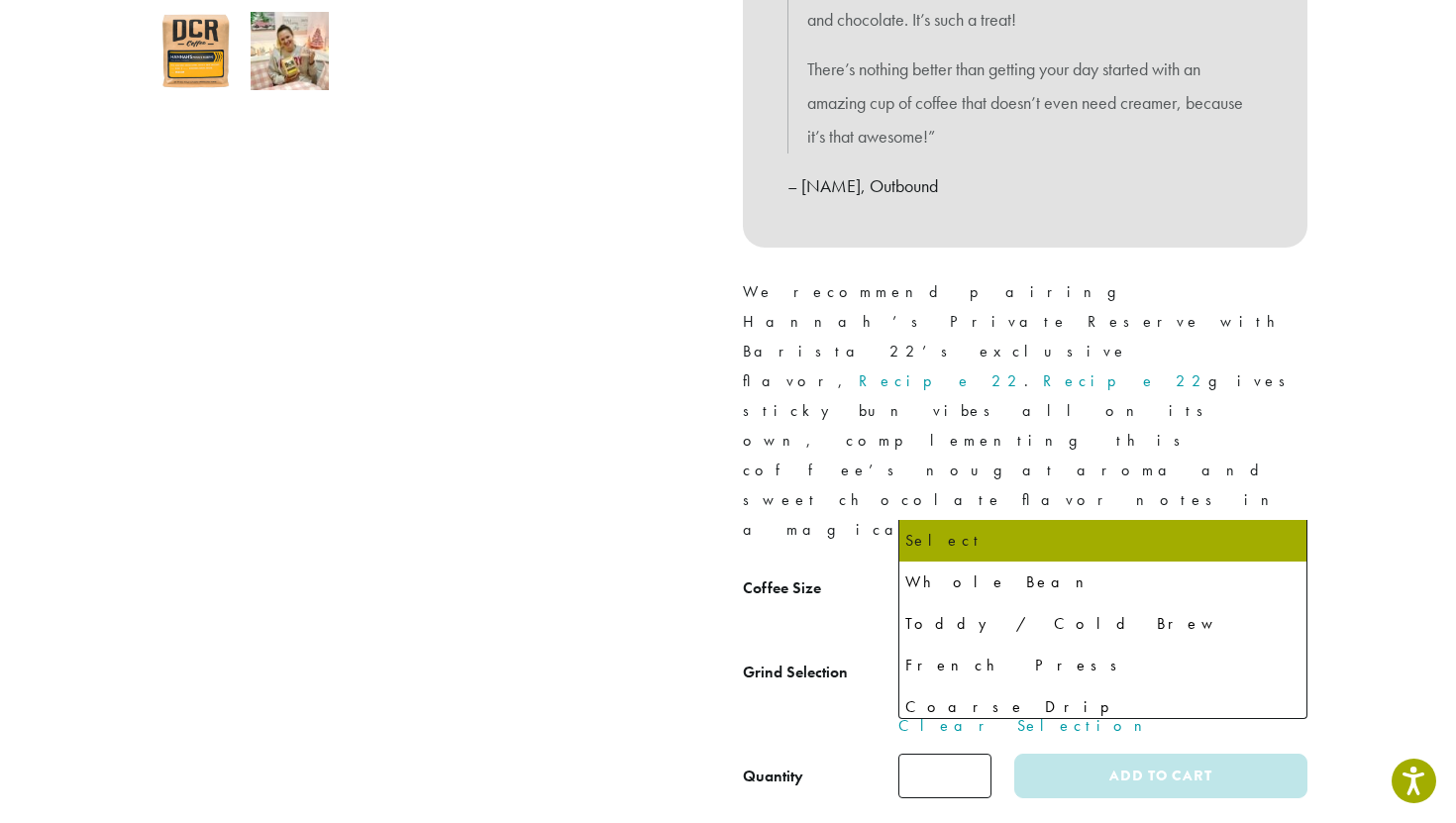 click 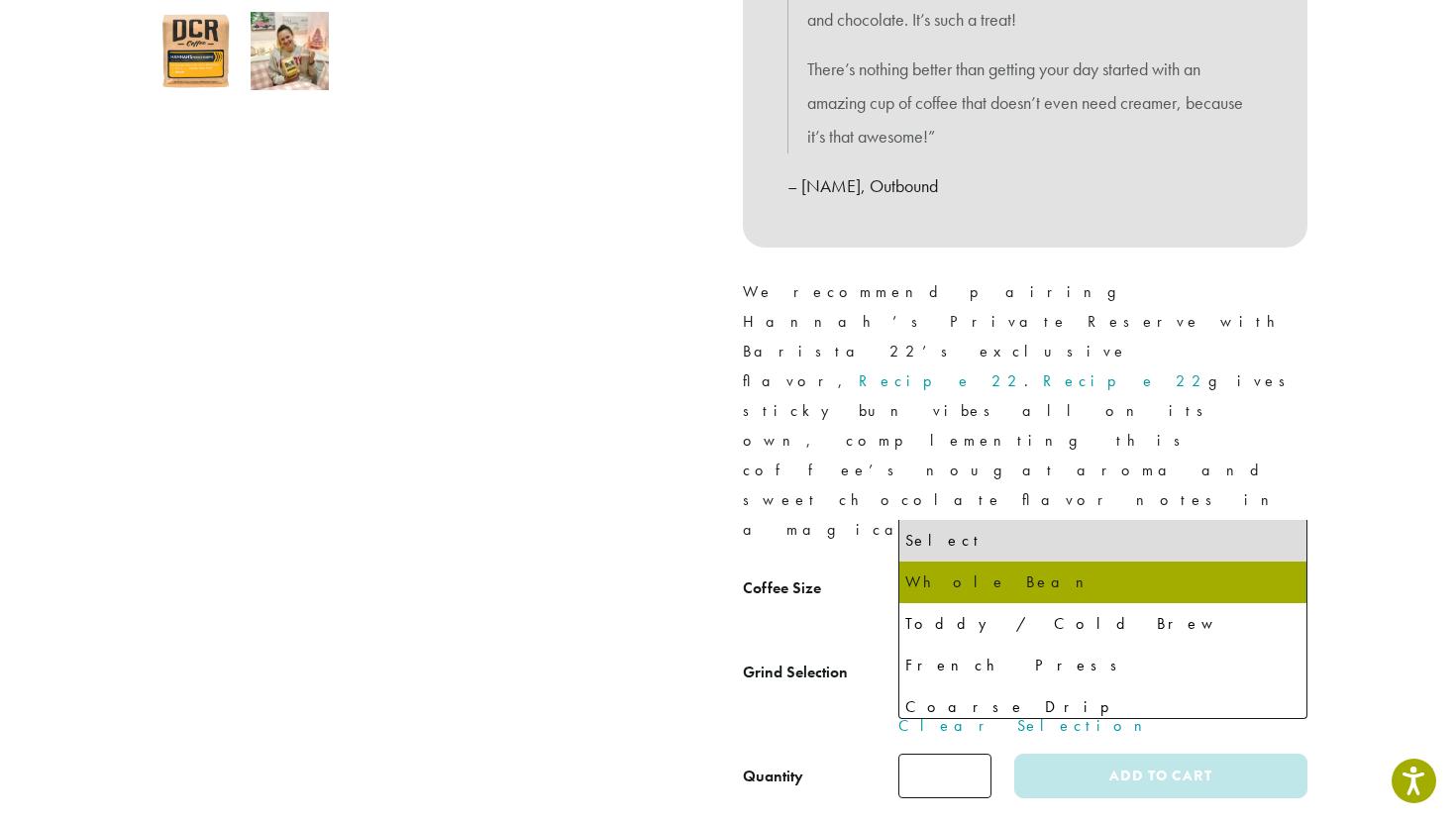 select on "**********" 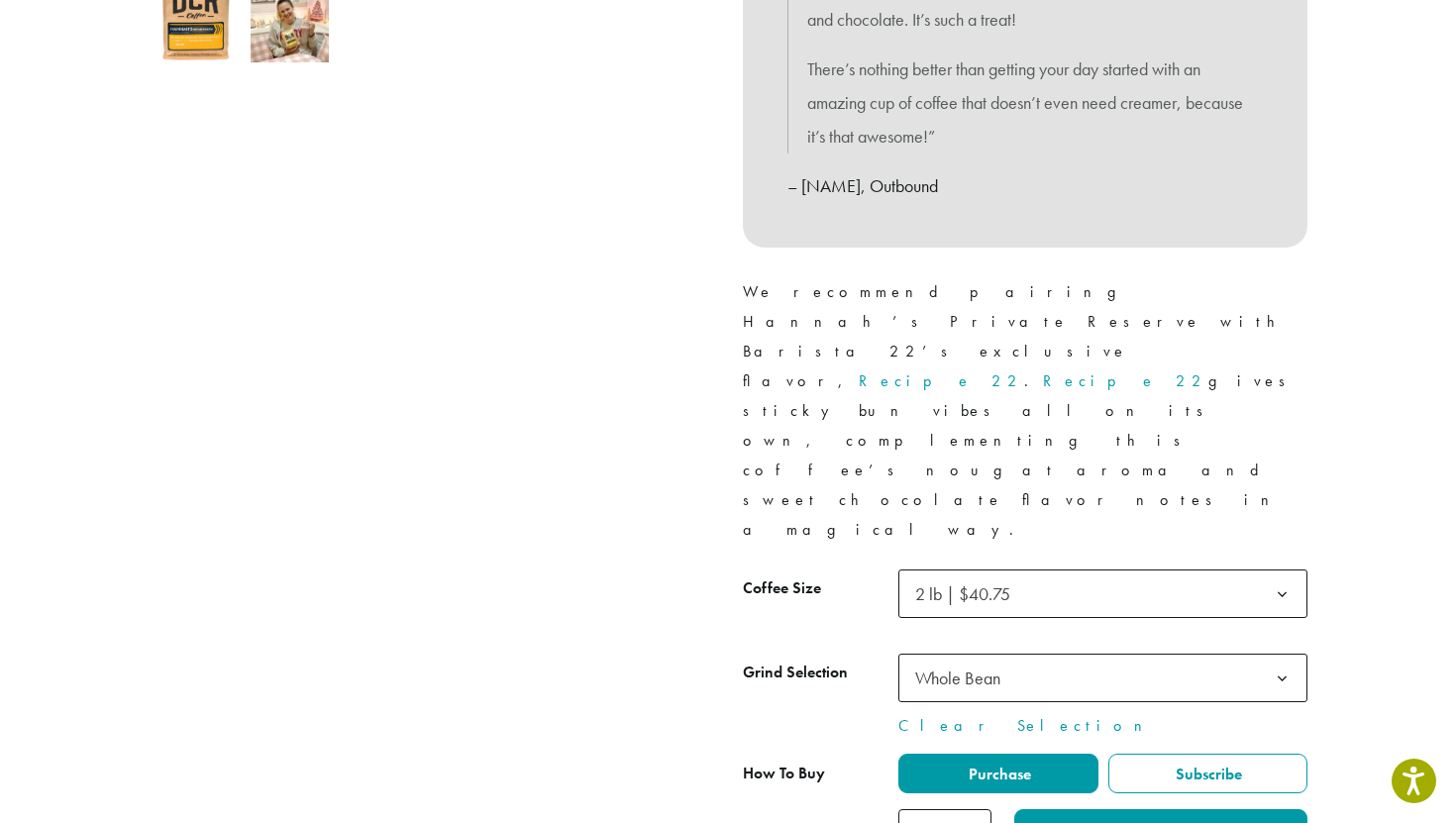 scroll, scrollTop: 811, scrollLeft: 0, axis: vertical 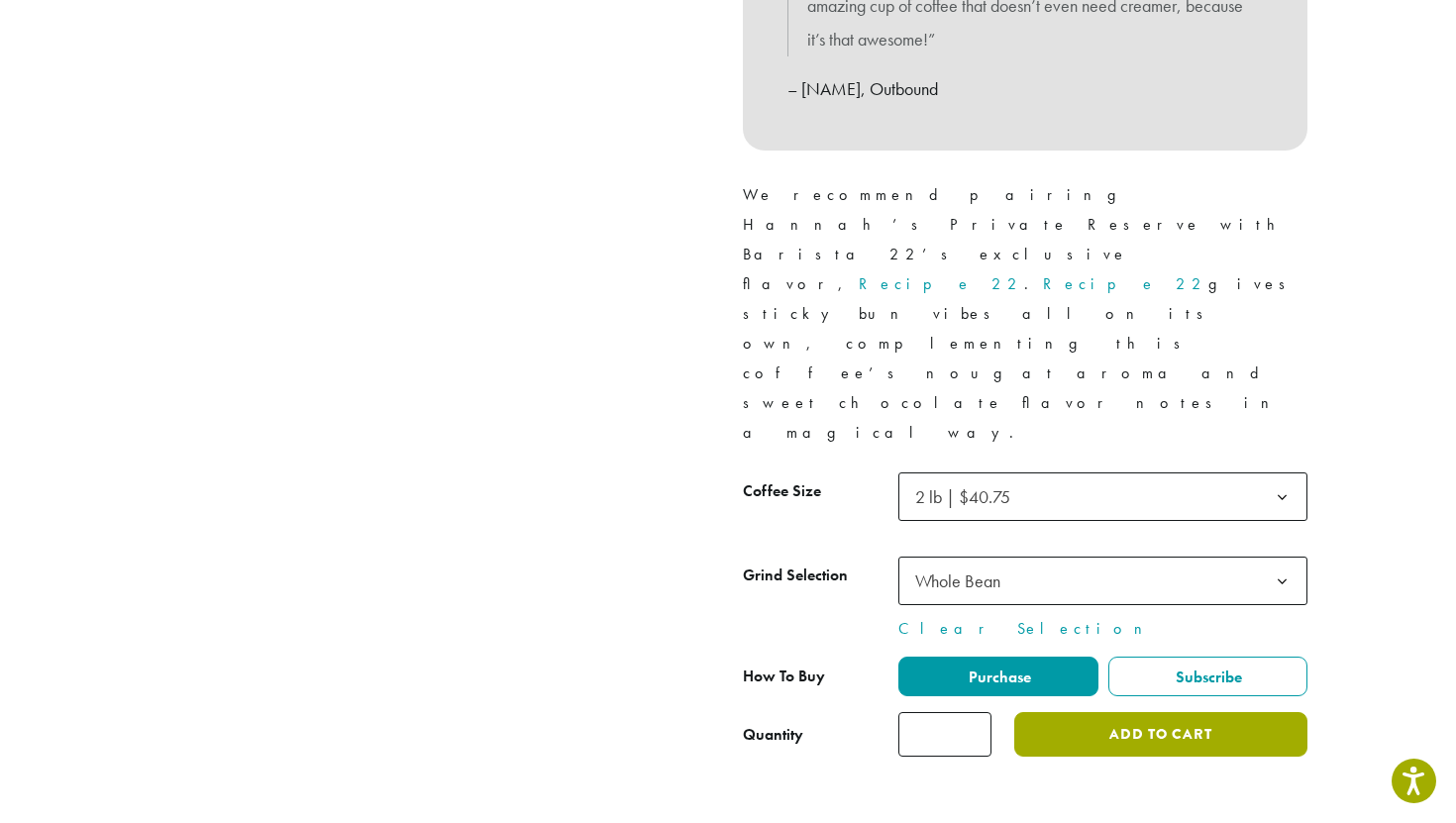 click on "Add to cart" 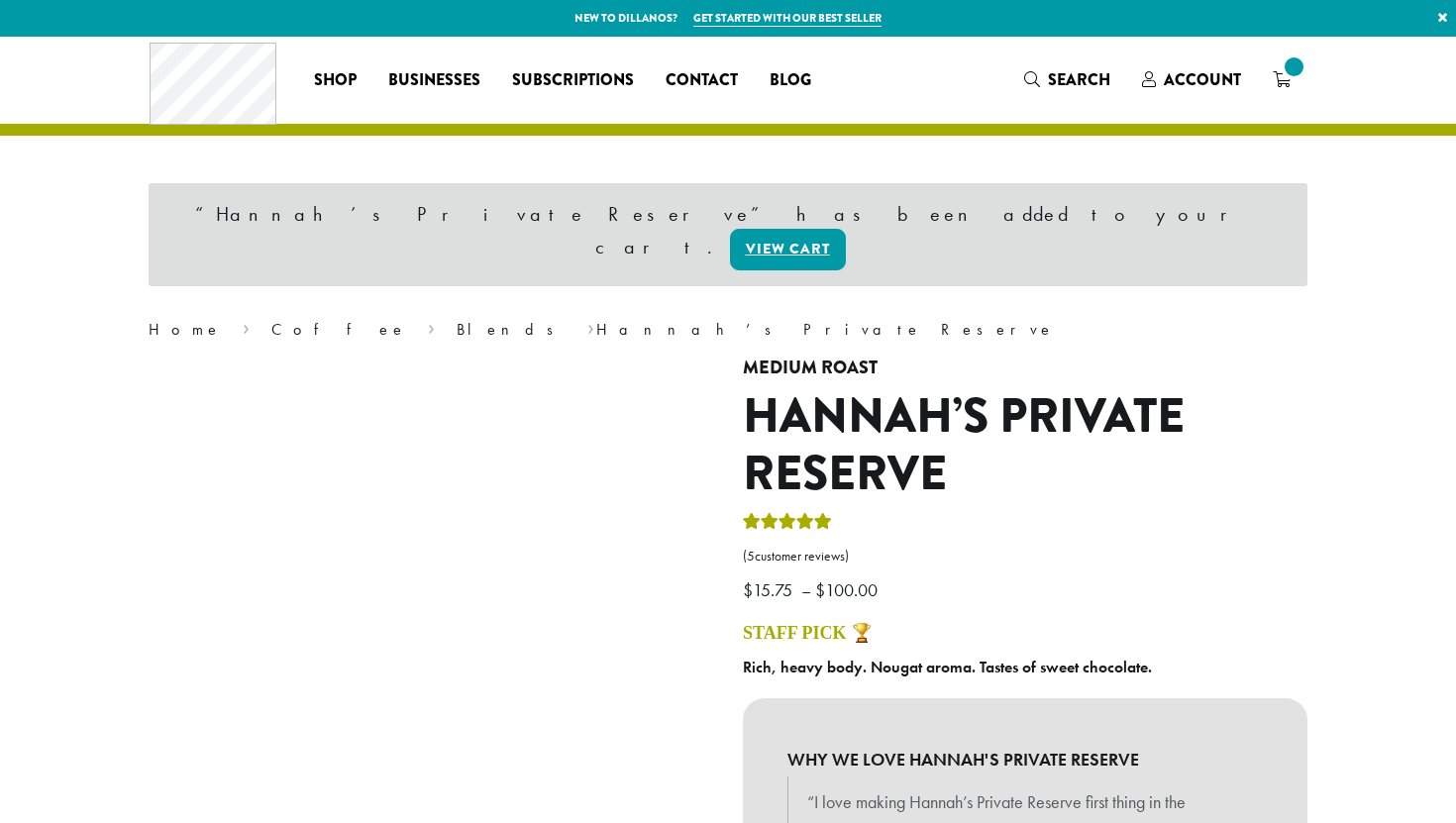 scroll, scrollTop: 0, scrollLeft: 0, axis: both 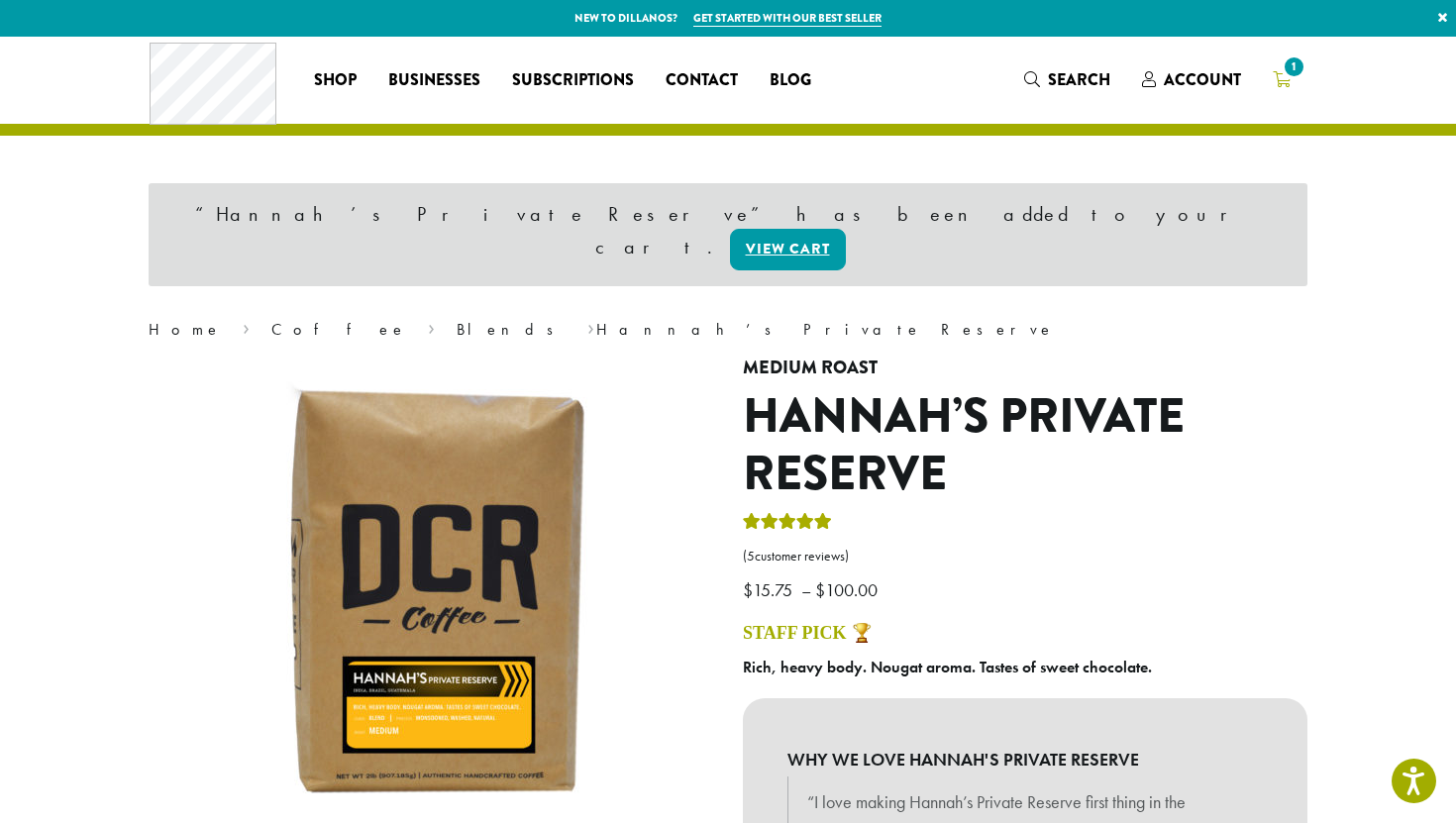 click on "1" at bounding box center [1294, 66] 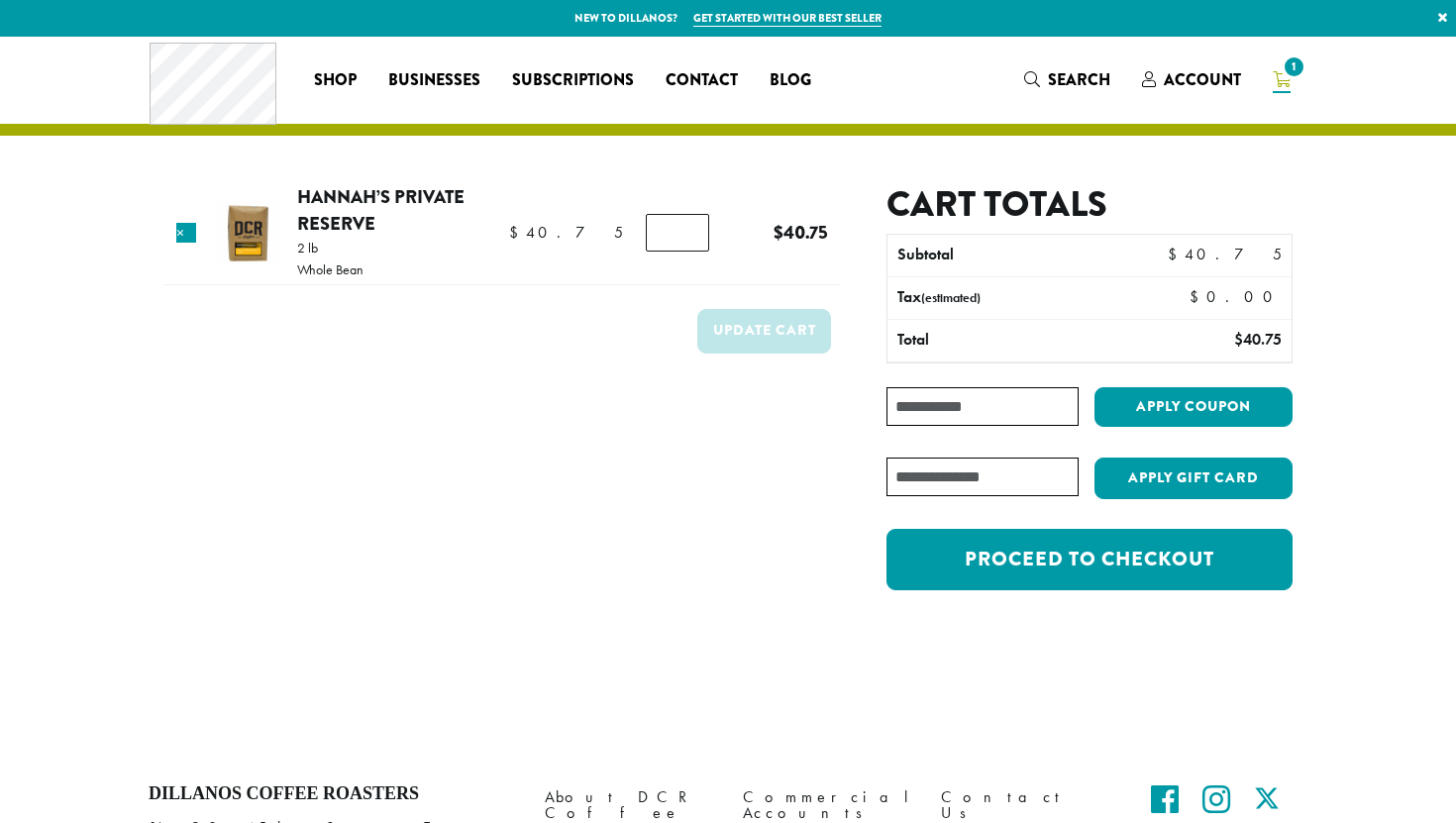 scroll, scrollTop: 0, scrollLeft: 0, axis: both 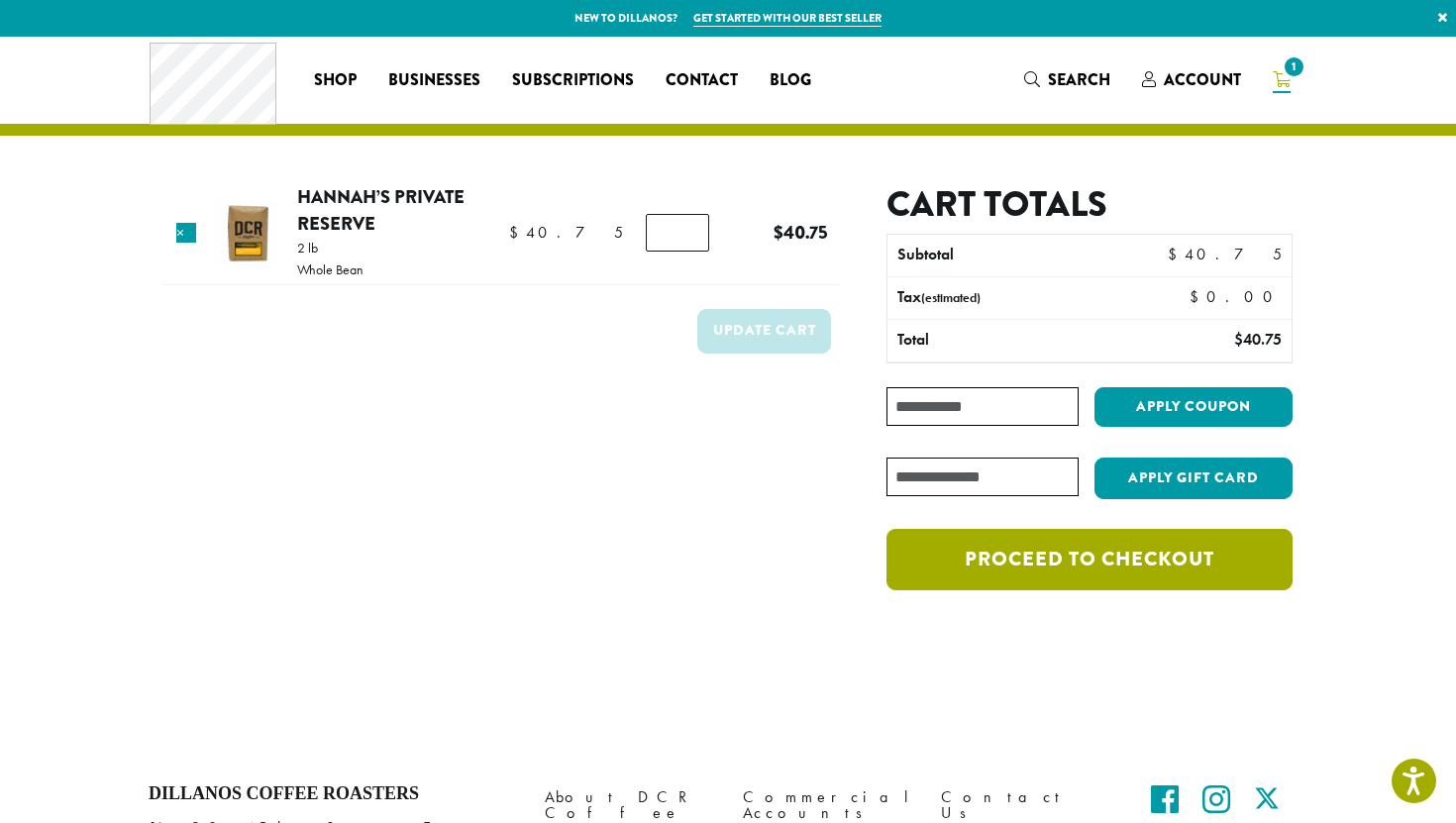 click on "Proceed to checkout" at bounding box center (1090, 560) 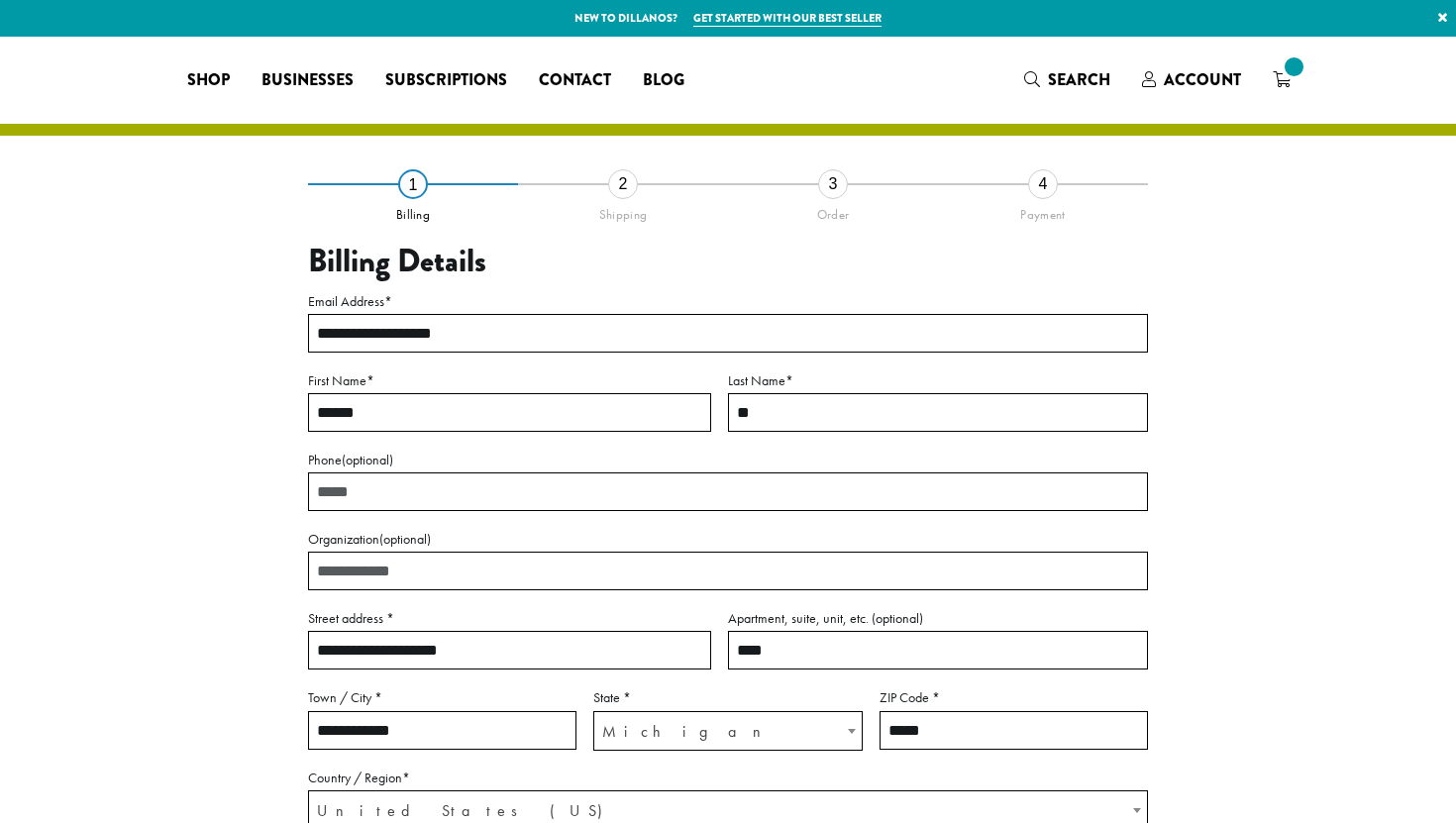 select on "**" 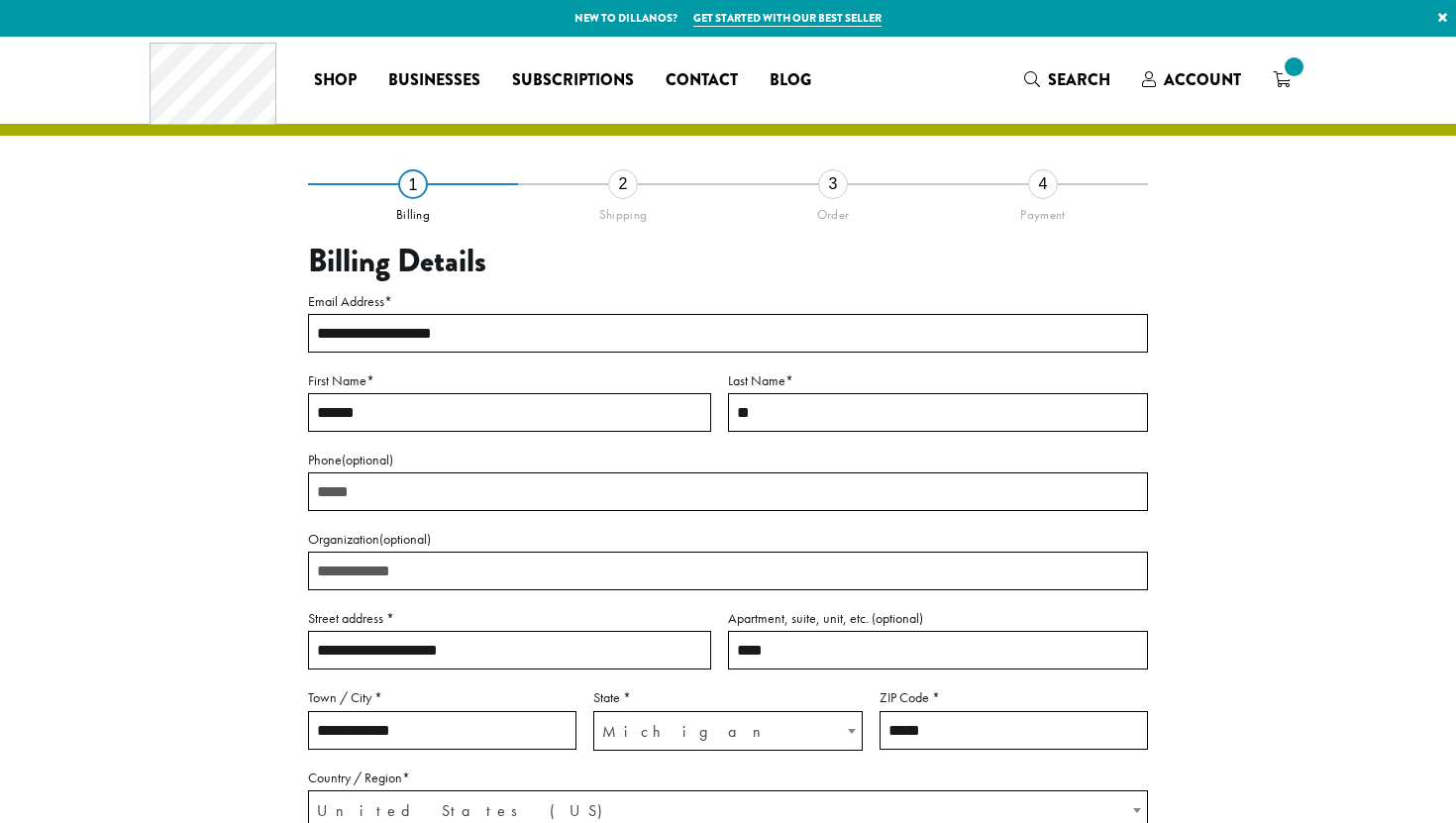 scroll, scrollTop: 0, scrollLeft: 0, axis: both 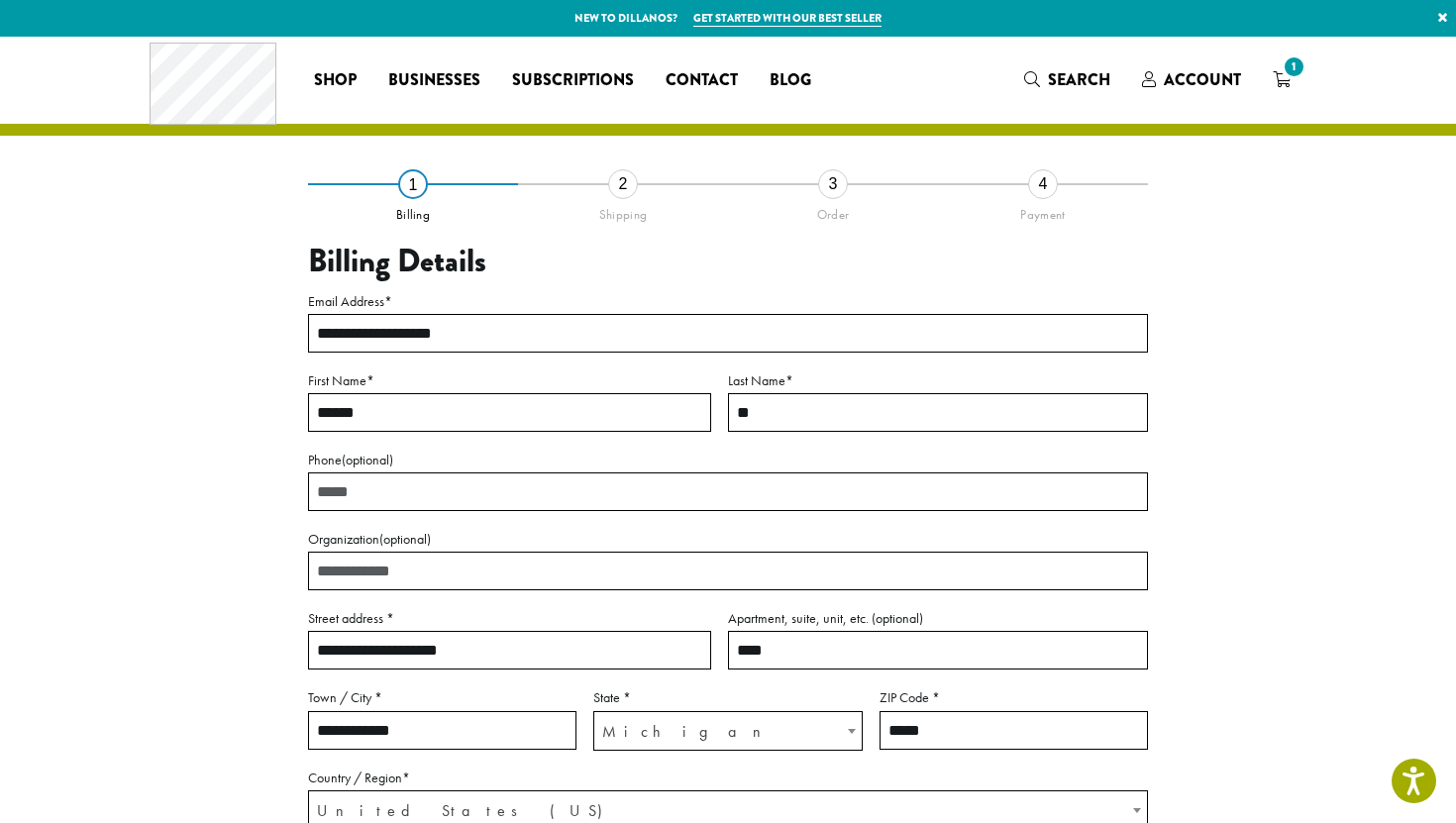 click on "**********" at bounding box center [728, 535] 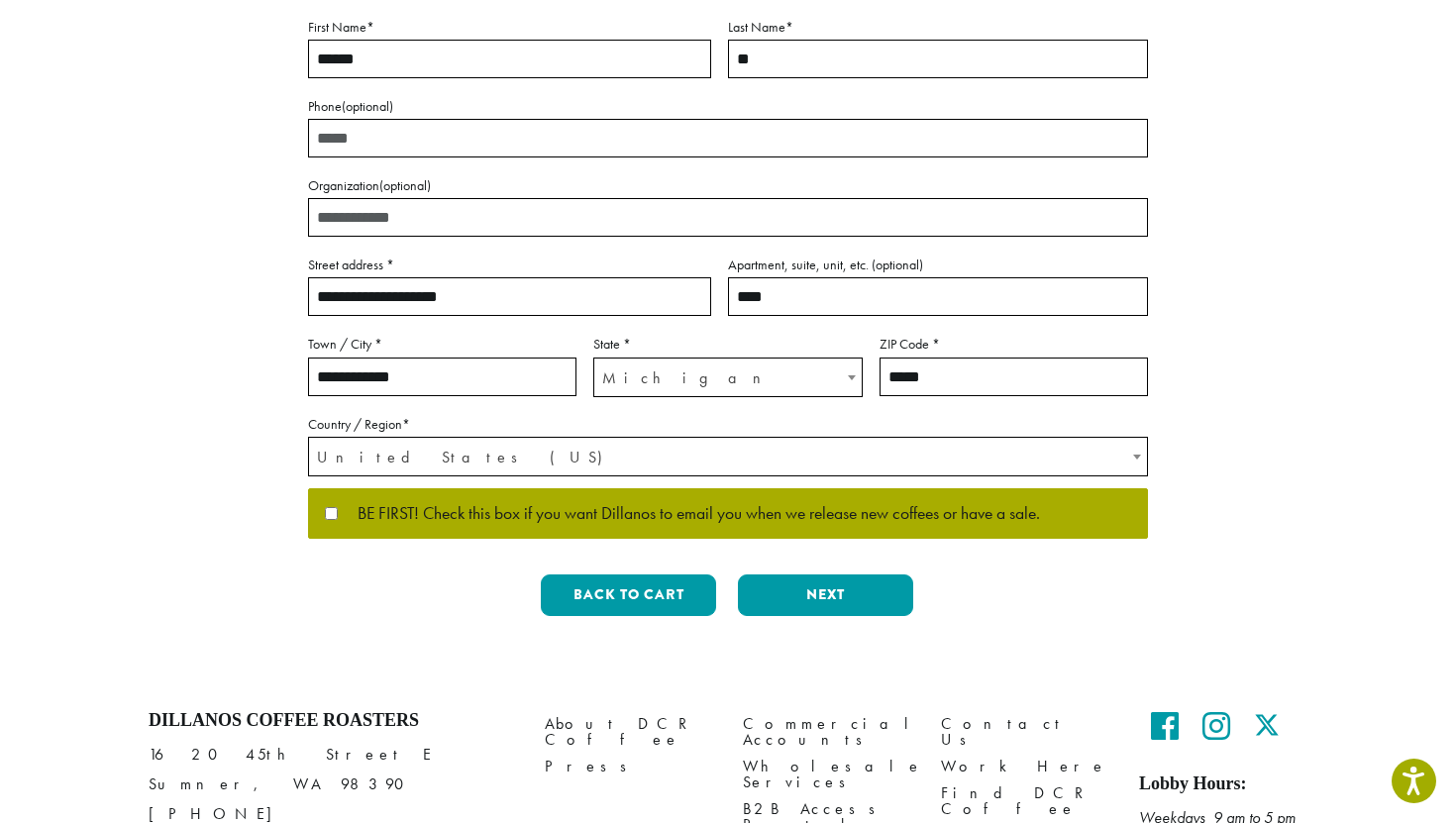 scroll, scrollTop: 357, scrollLeft: 0, axis: vertical 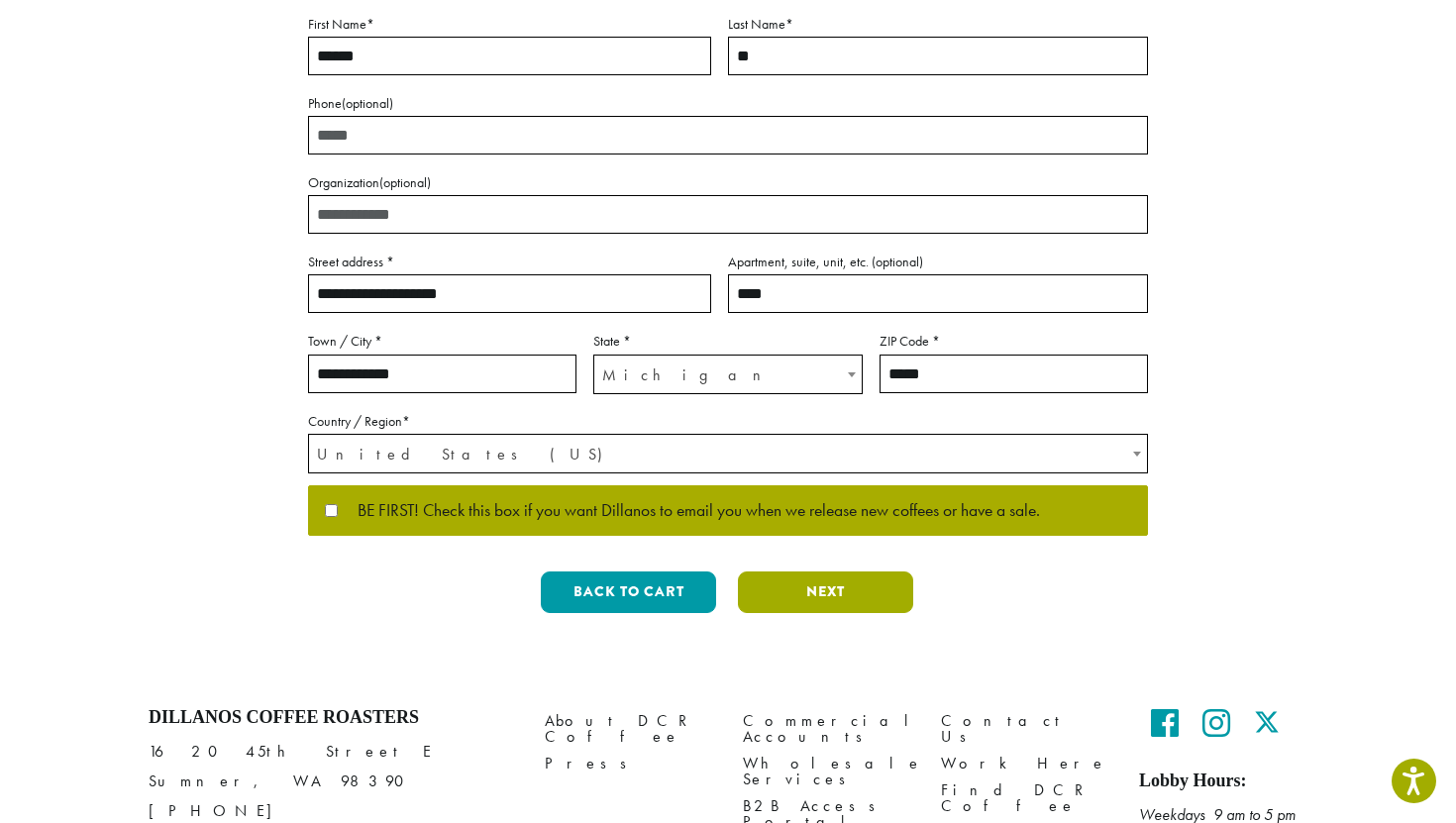click on "Next" at bounding box center (825, 592) 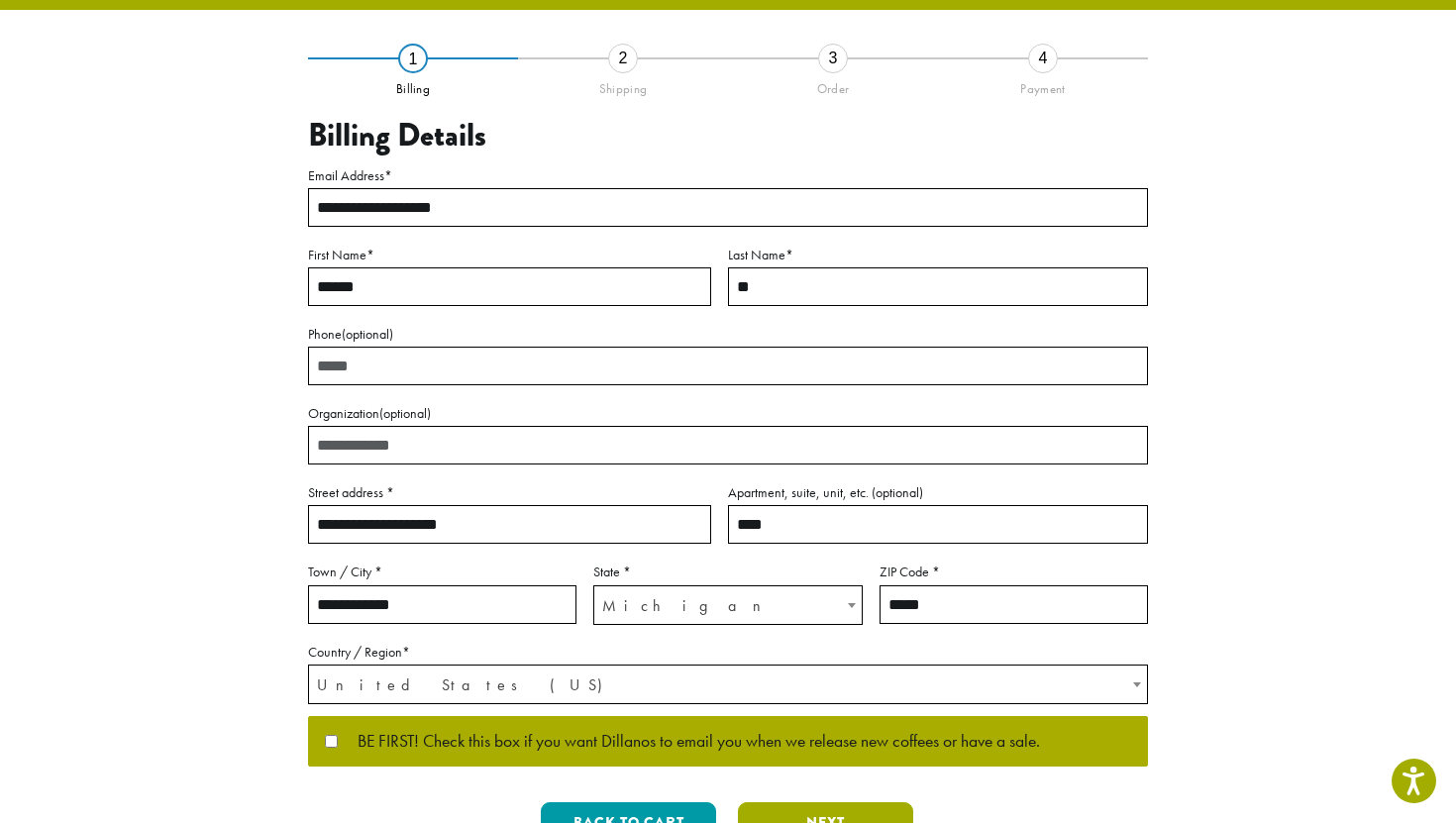 scroll, scrollTop: 13, scrollLeft: 0, axis: vertical 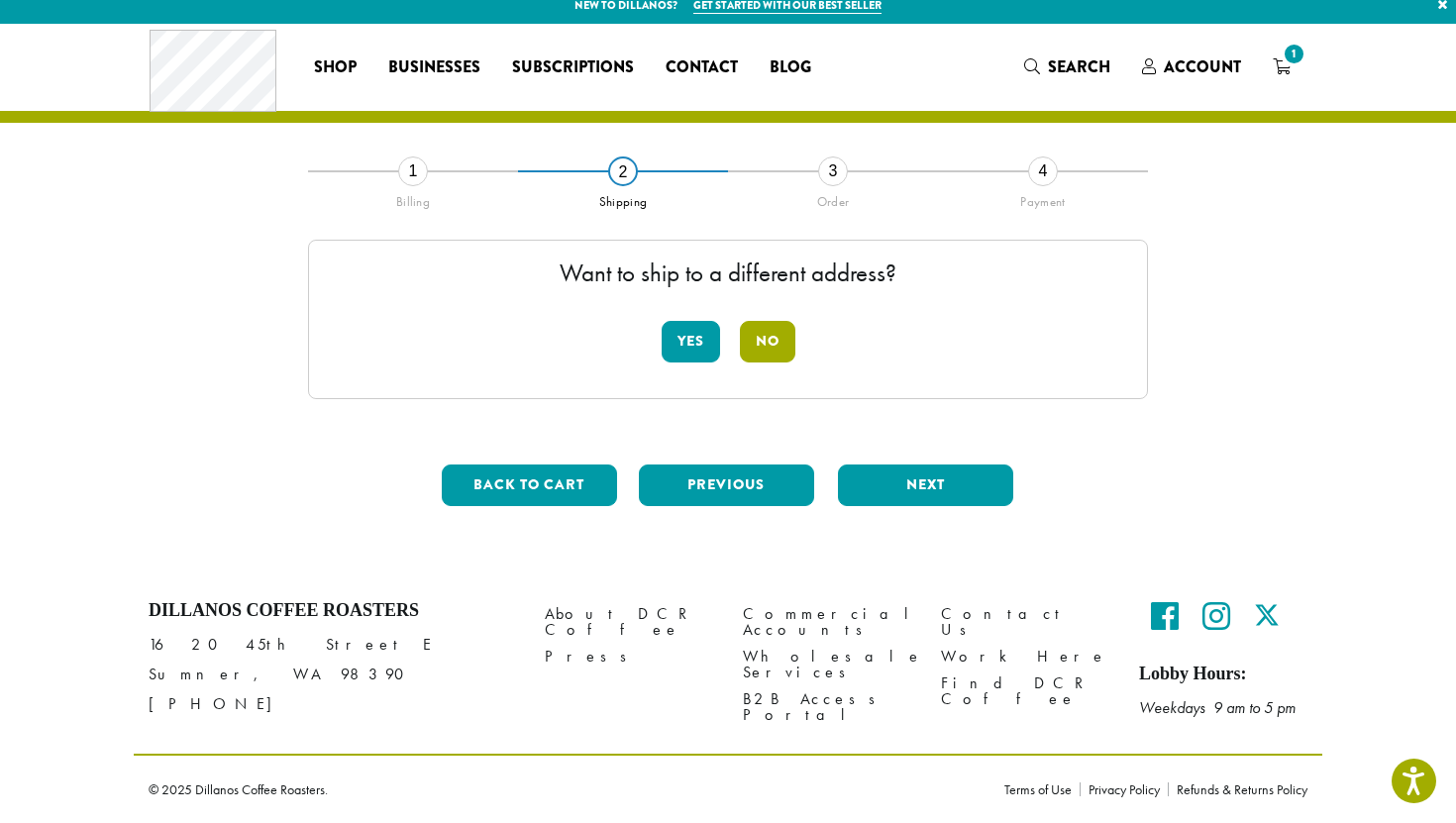 click on "No" at bounding box center [768, 342] 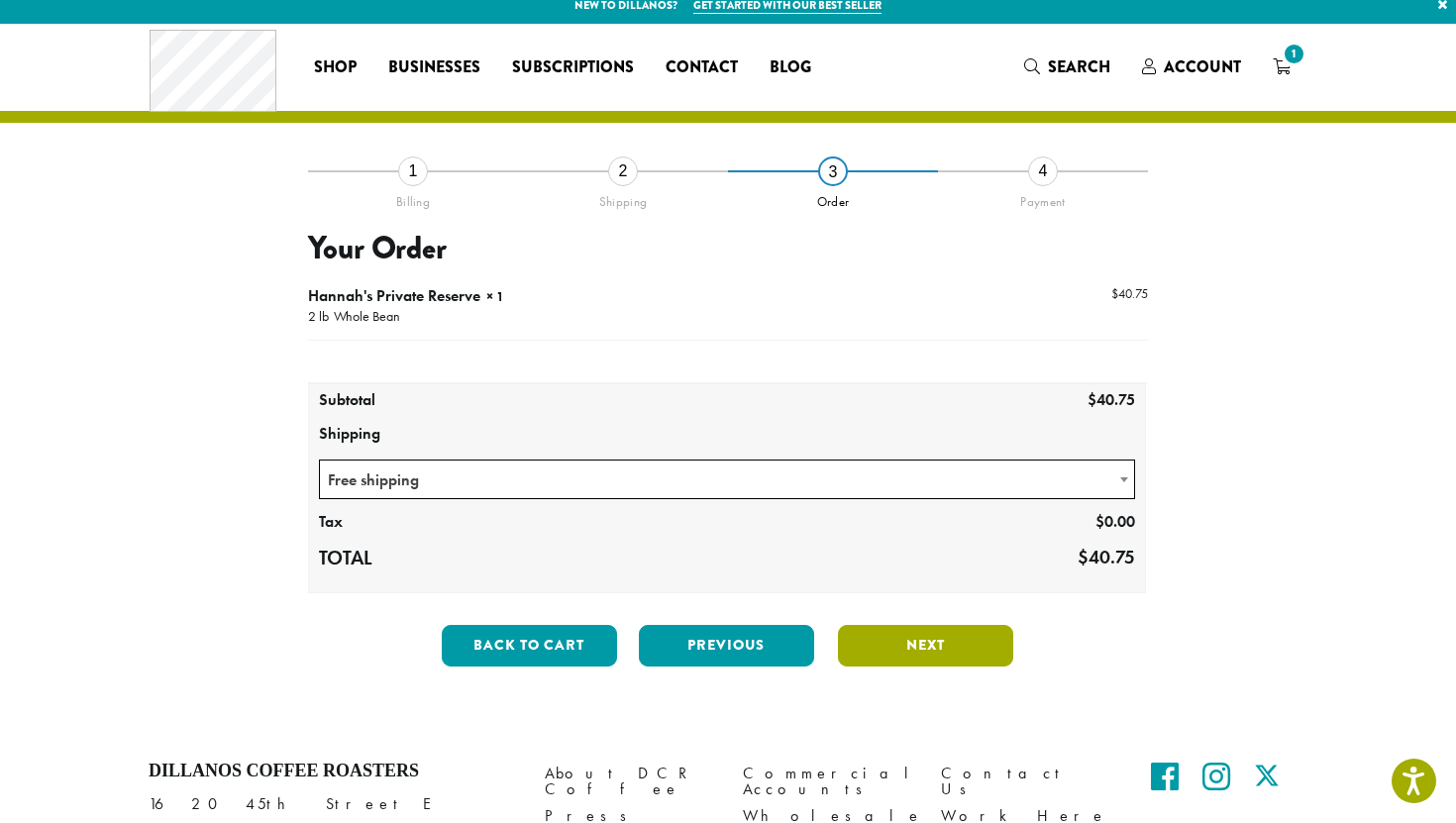 click on "Next" at bounding box center [925, 646] 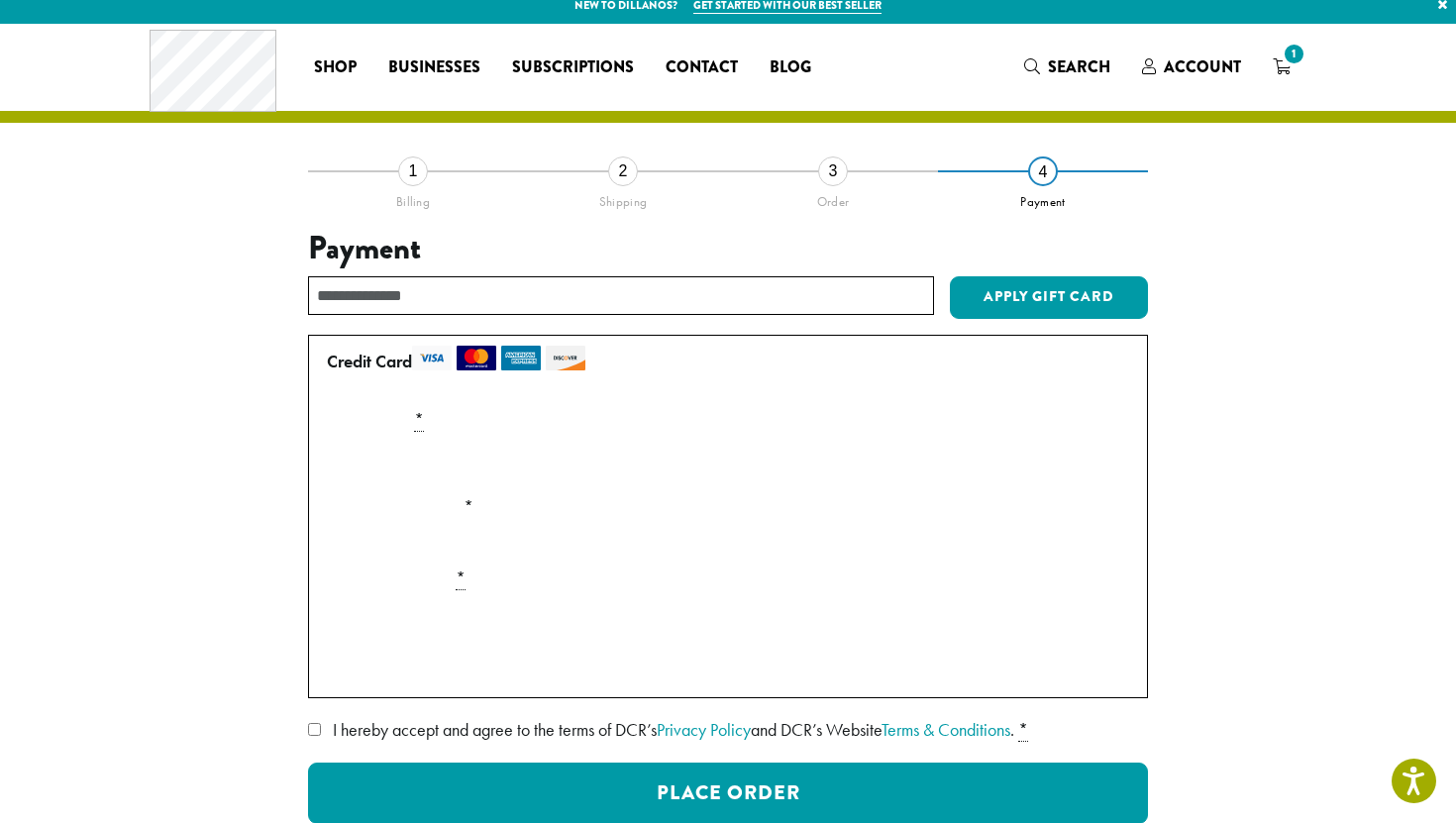 click on "**********" at bounding box center (728, 544) 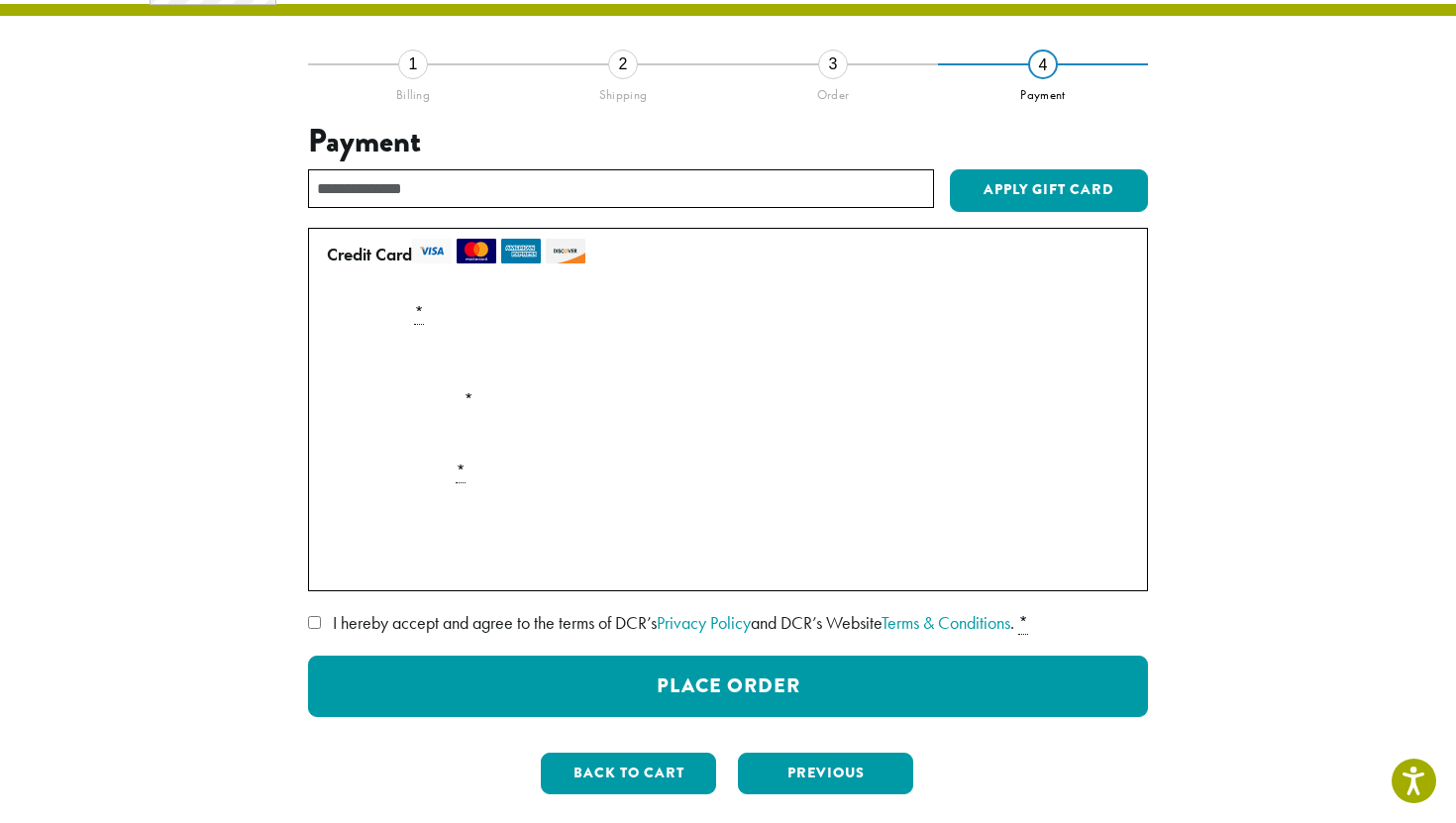 scroll, scrollTop: 161, scrollLeft: 0, axis: vertical 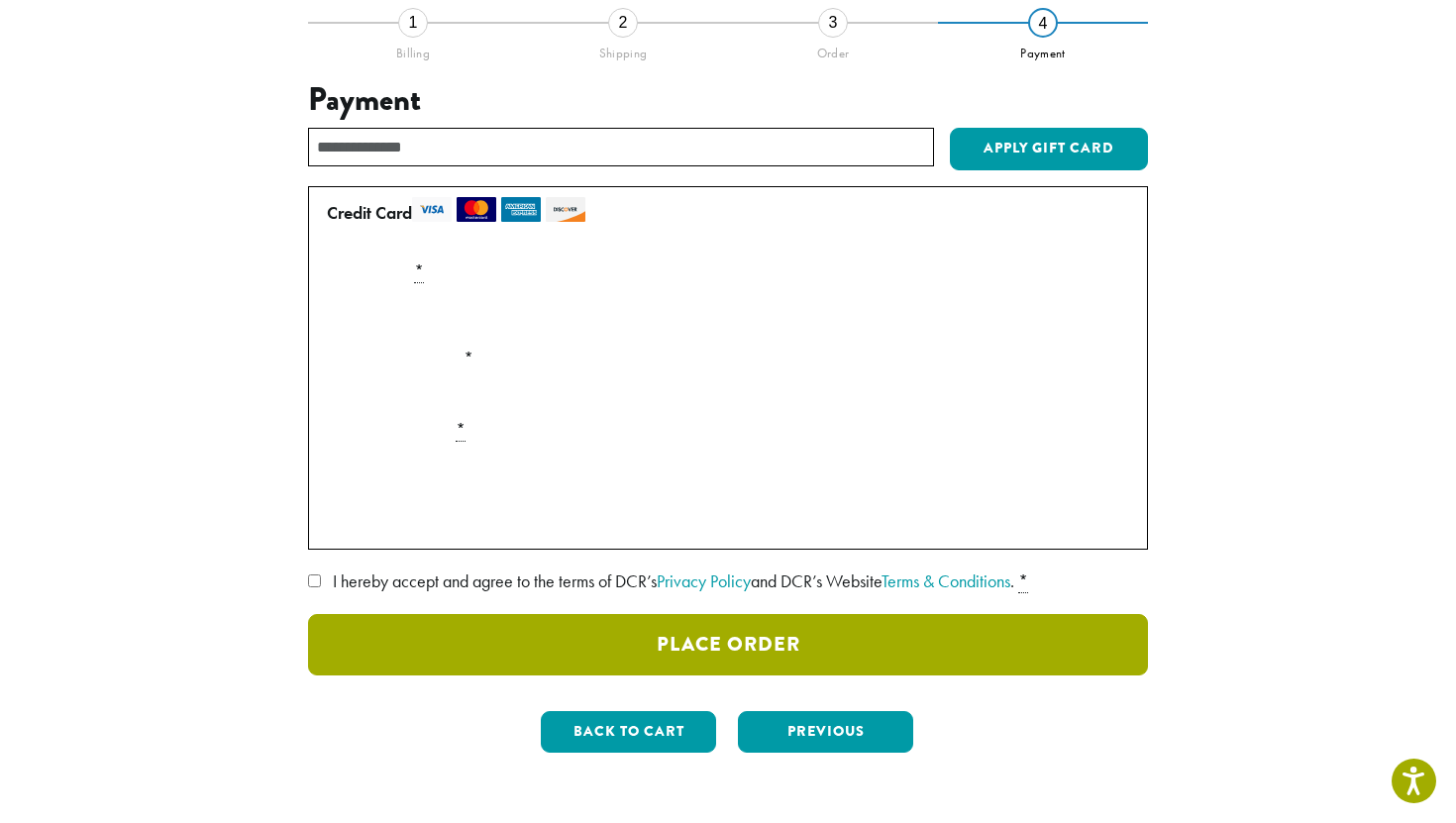 click on "Place Order" at bounding box center [728, 645] 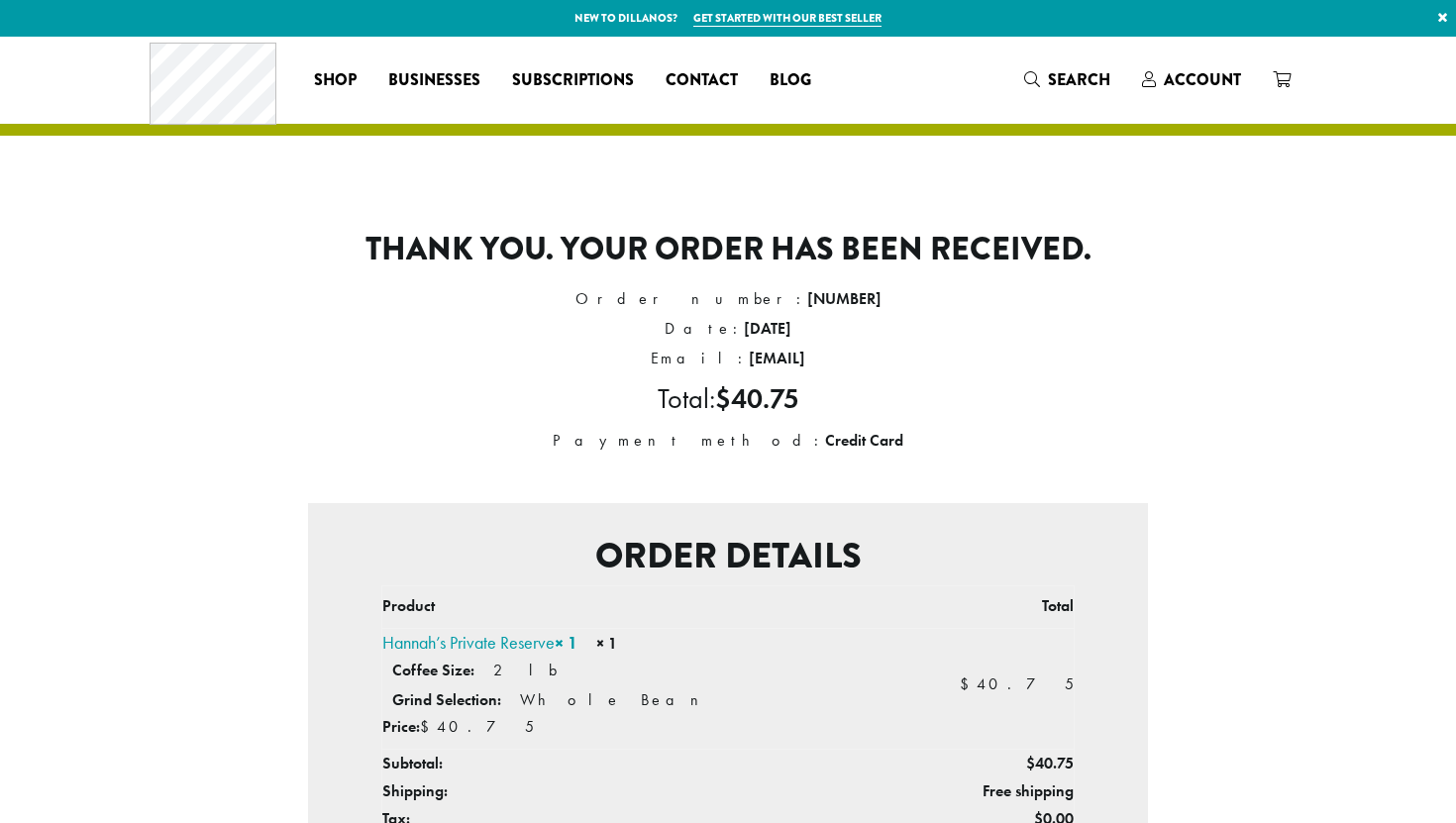 scroll, scrollTop: 0, scrollLeft: 0, axis: both 